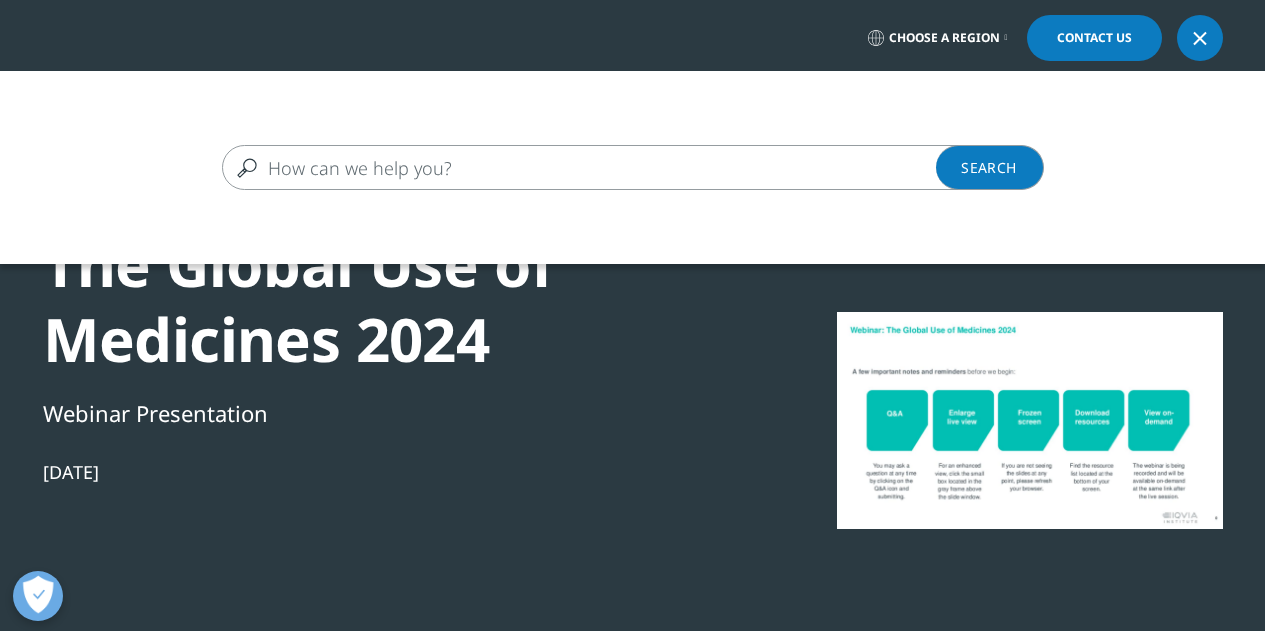click at bounding box center (604, 167) 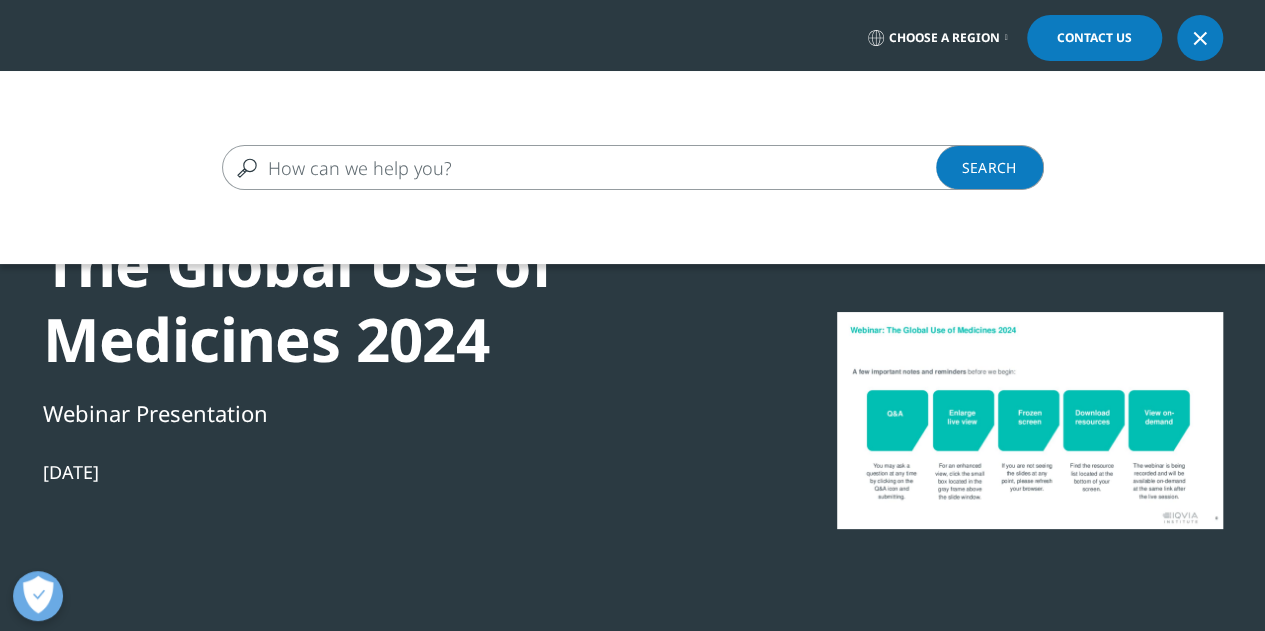 scroll, scrollTop: 10, scrollLeft: 10, axis: both 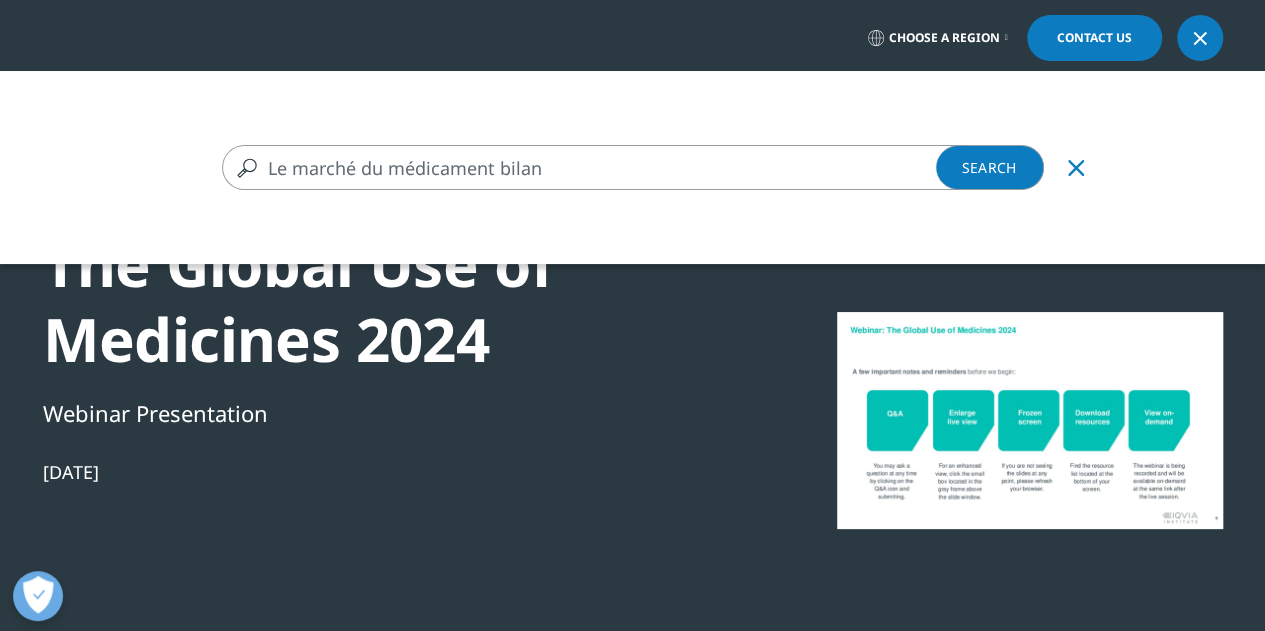 type on "Le marché du médicament bilan" 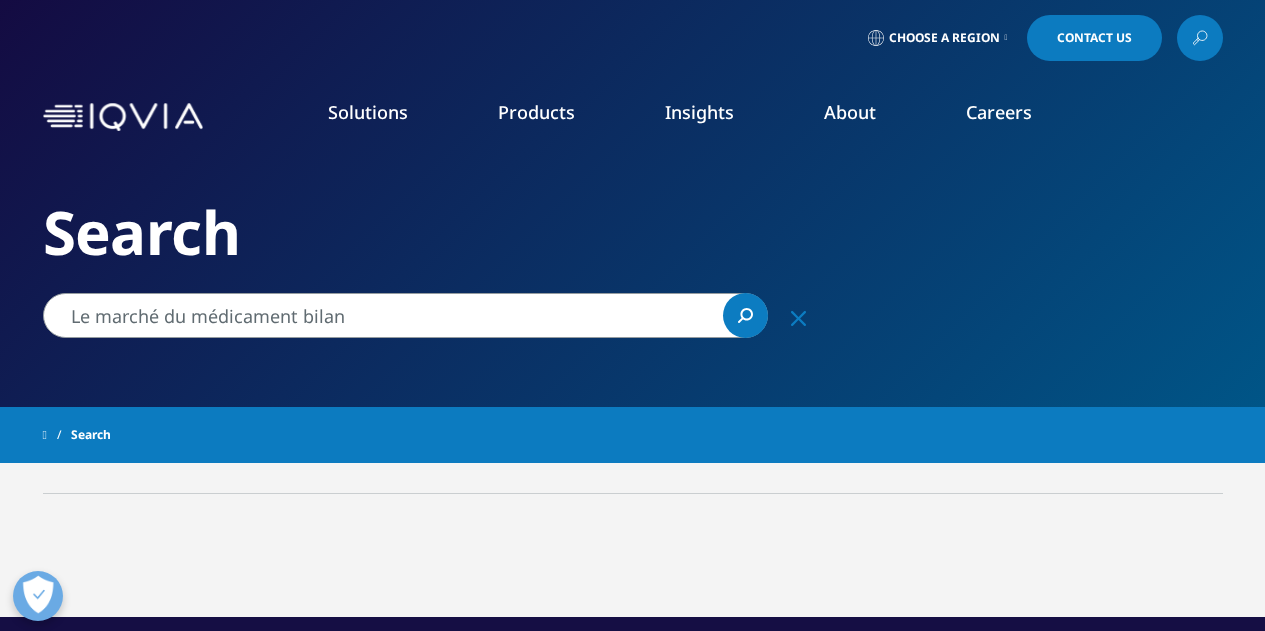 scroll, scrollTop: 0, scrollLeft: 0, axis: both 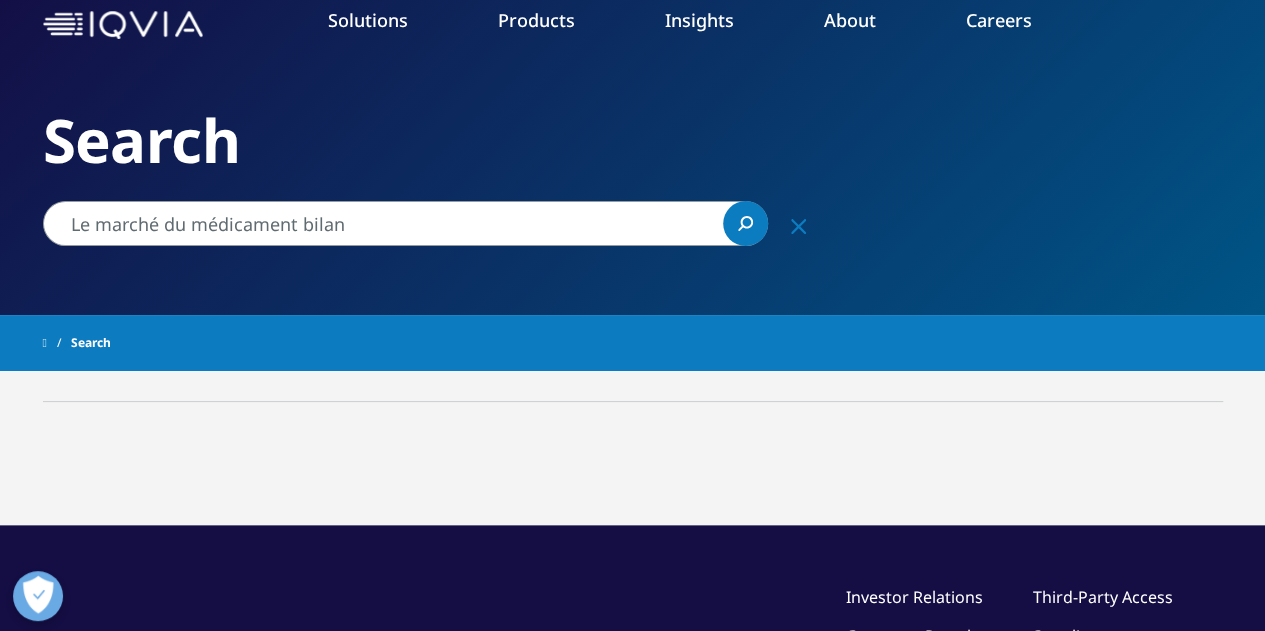 click on "Le marché du médicament bilan" at bounding box center [405, 223] 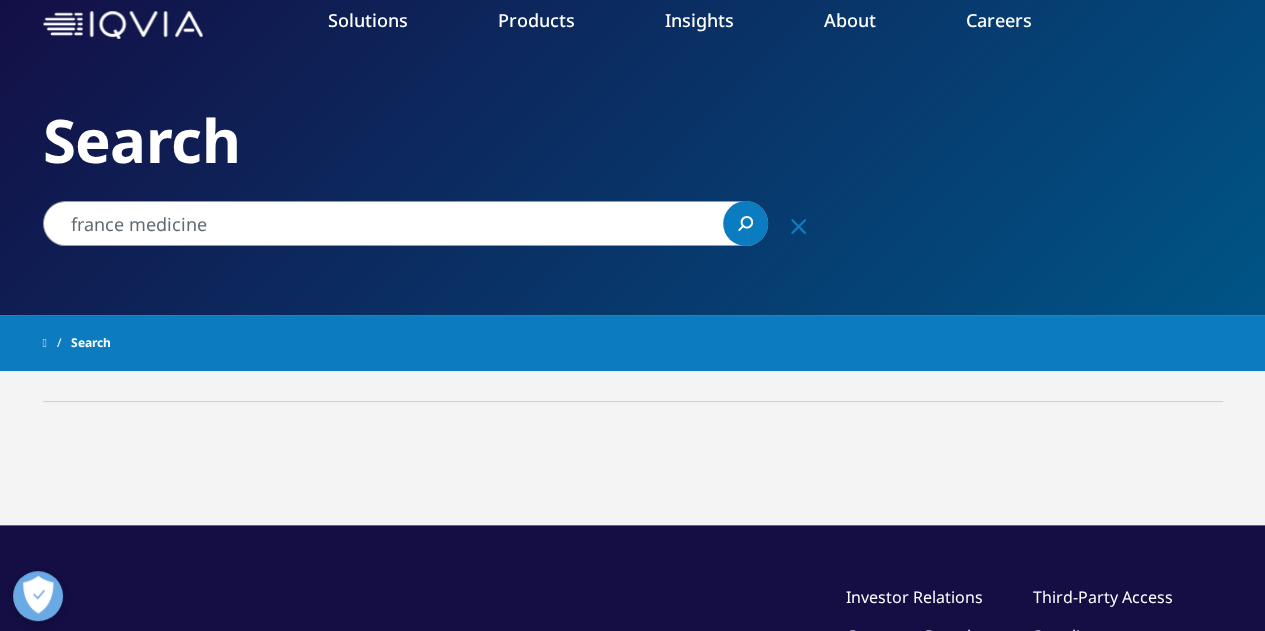 drag, startPoint x: 81, startPoint y: 268, endPoint x: 519, endPoint y: 217, distance: 440.95917 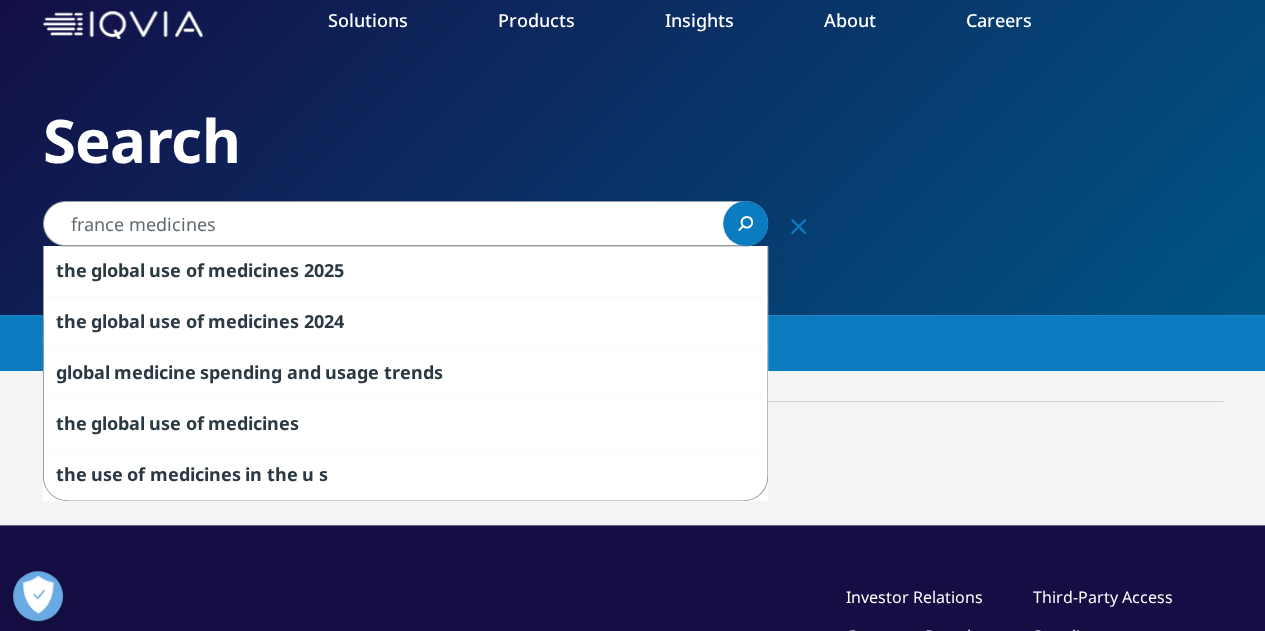 type on "france medicines" 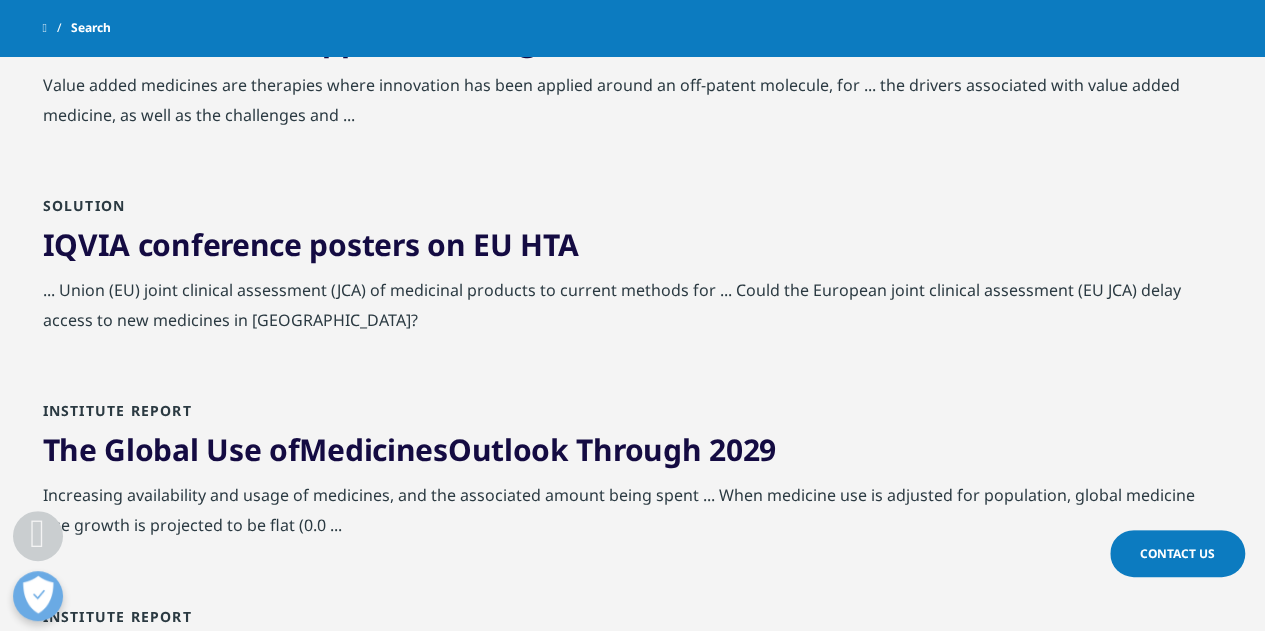 click on "The Global Use of  Medicines  Outlook Through 2029" at bounding box center [633, 455] 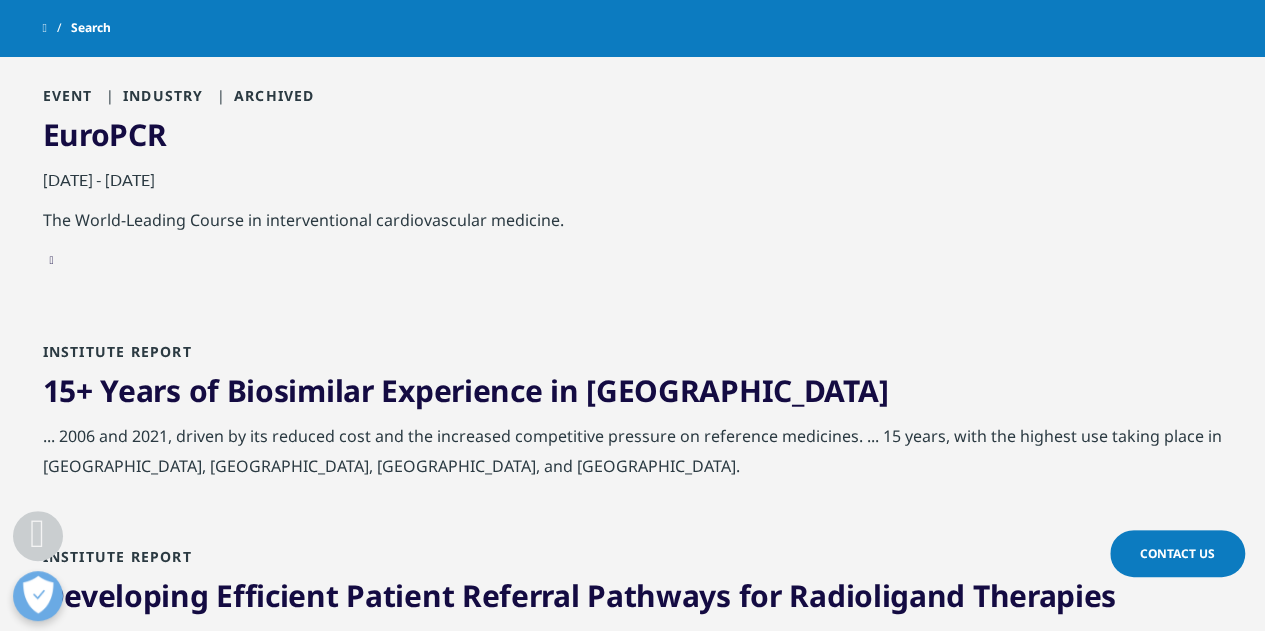 scroll, scrollTop: 1553, scrollLeft: 0, axis: vertical 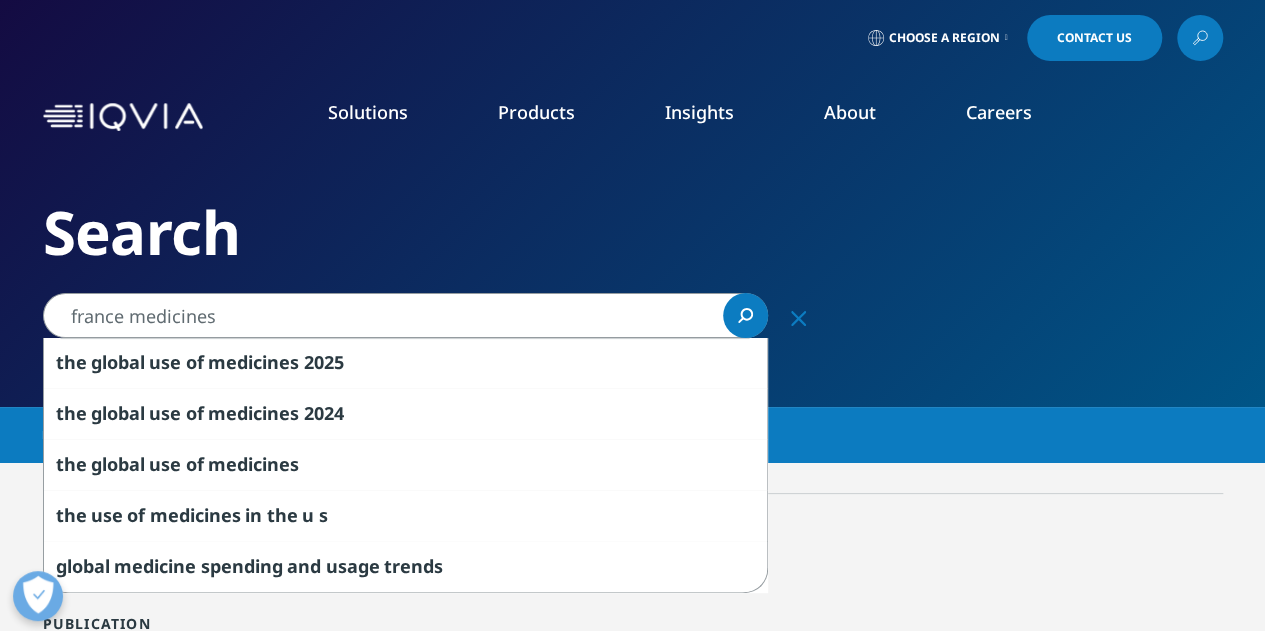 drag, startPoint x: 268, startPoint y: 325, endPoint x: 0, endPoint y: 387, distance: 275.07816 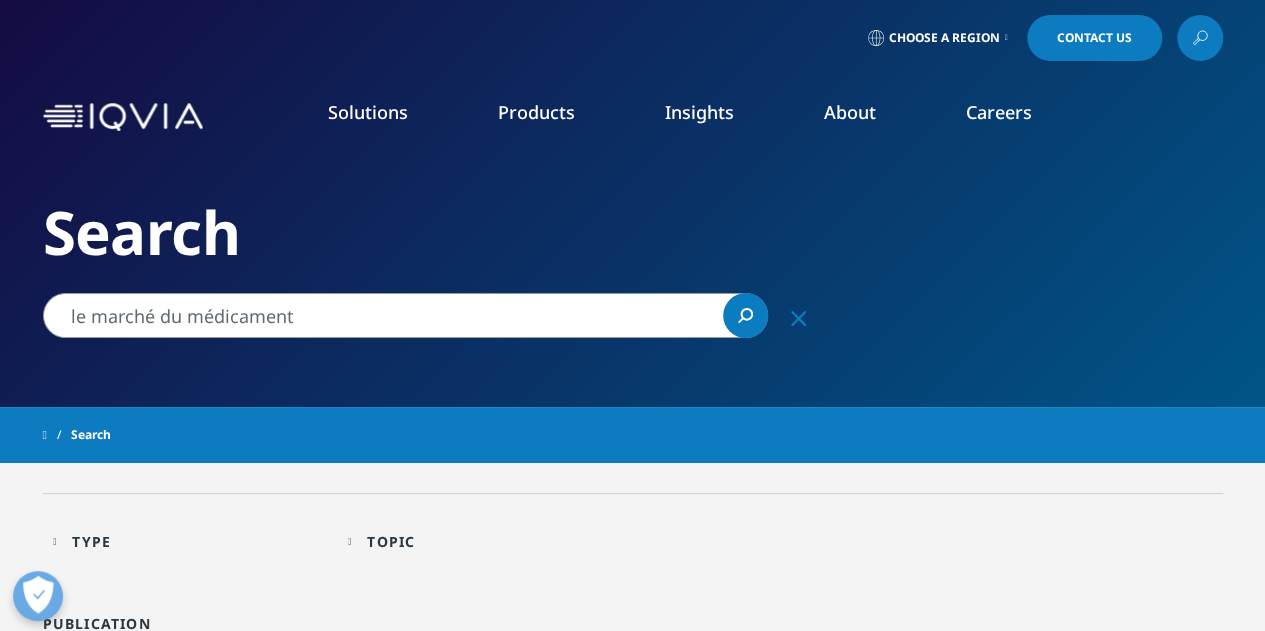 type on "le marché du médicament" 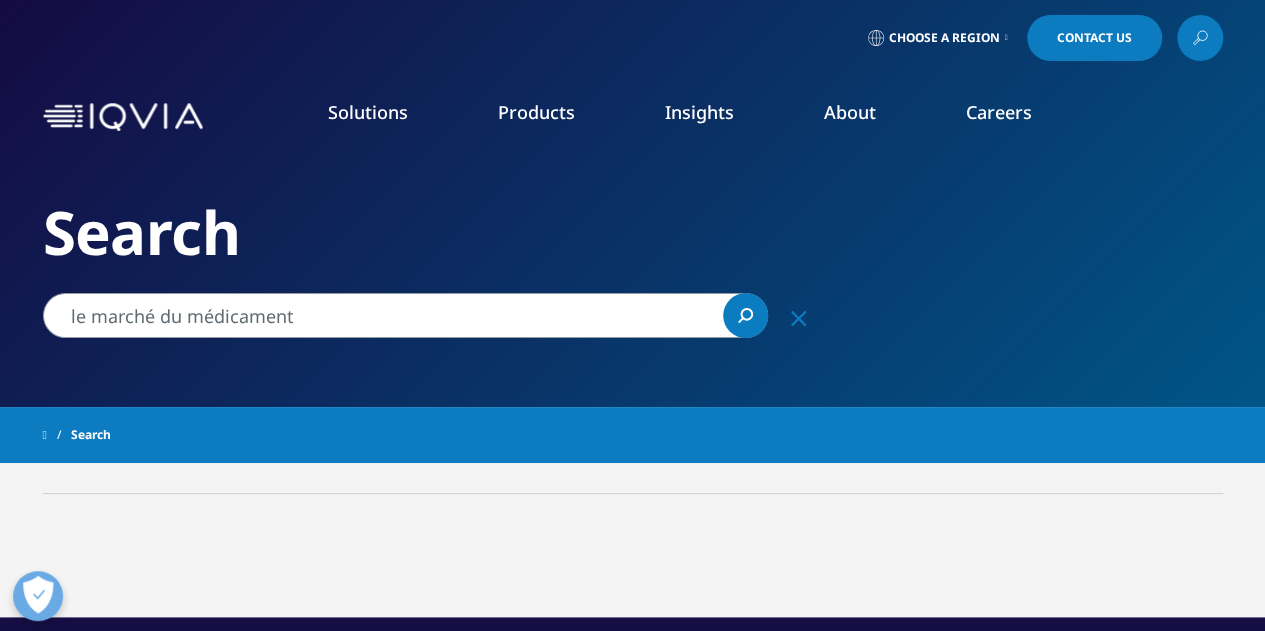 click on "Choose a Region" at bounding box center (944, 38) 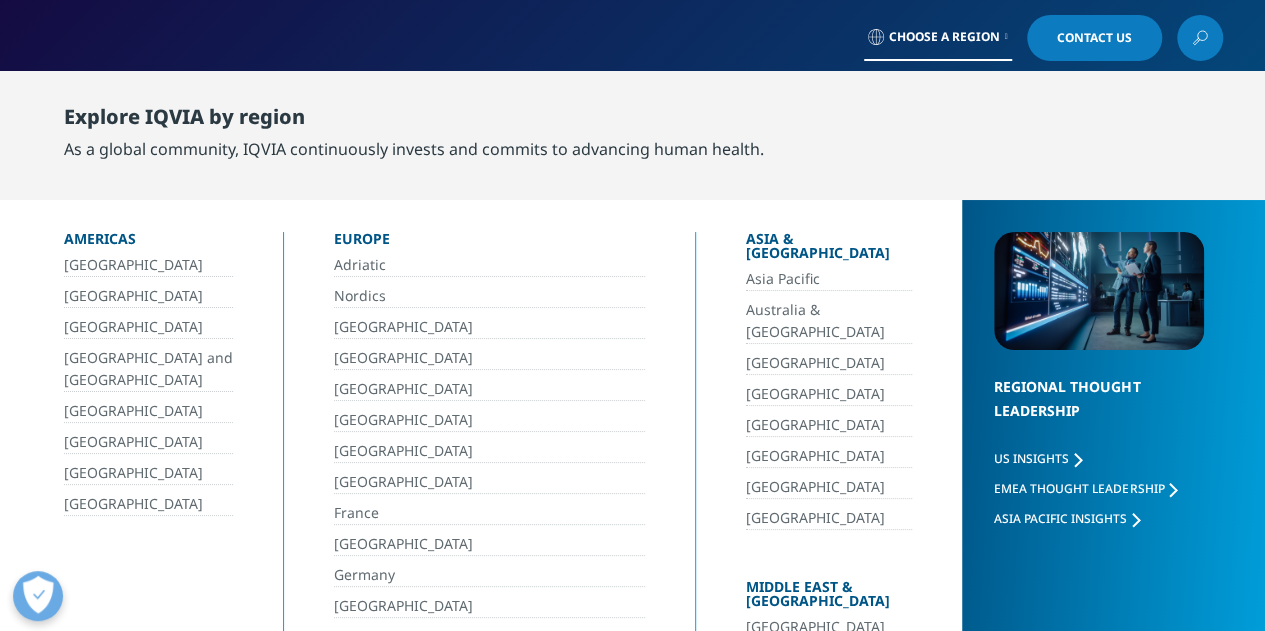 click on "Choose a Region
Contact Us" at bounding box center [633, 38] 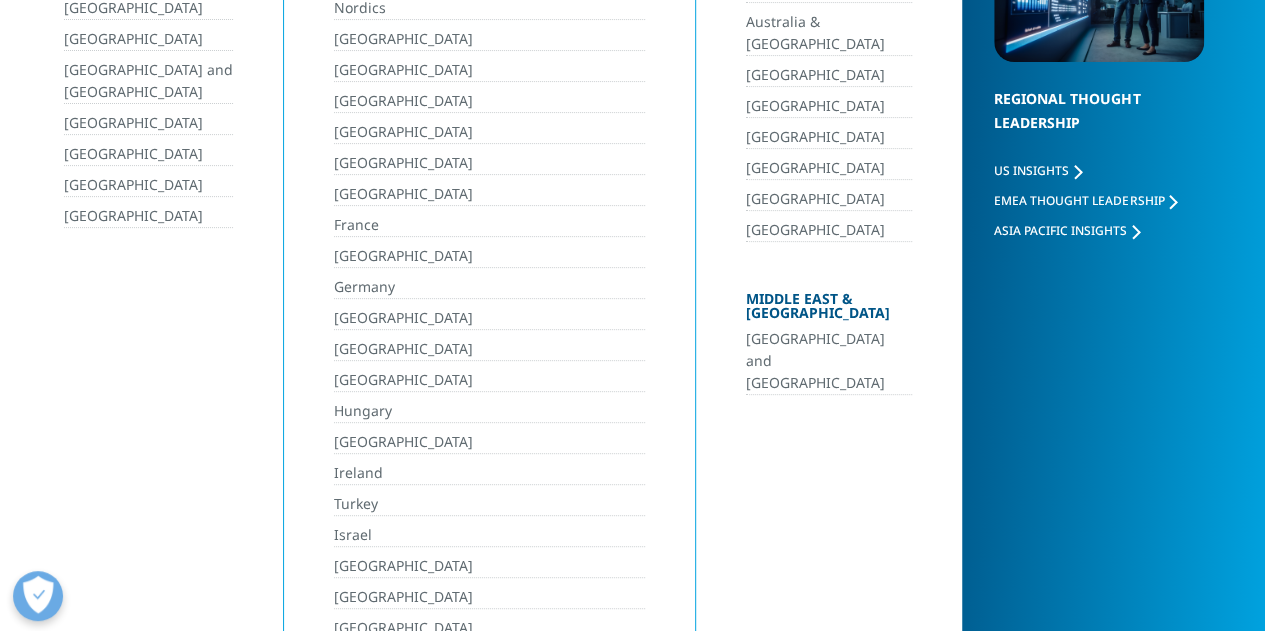 scroll, scrollTop: 355, scrollLeft: 0, axis: vertical 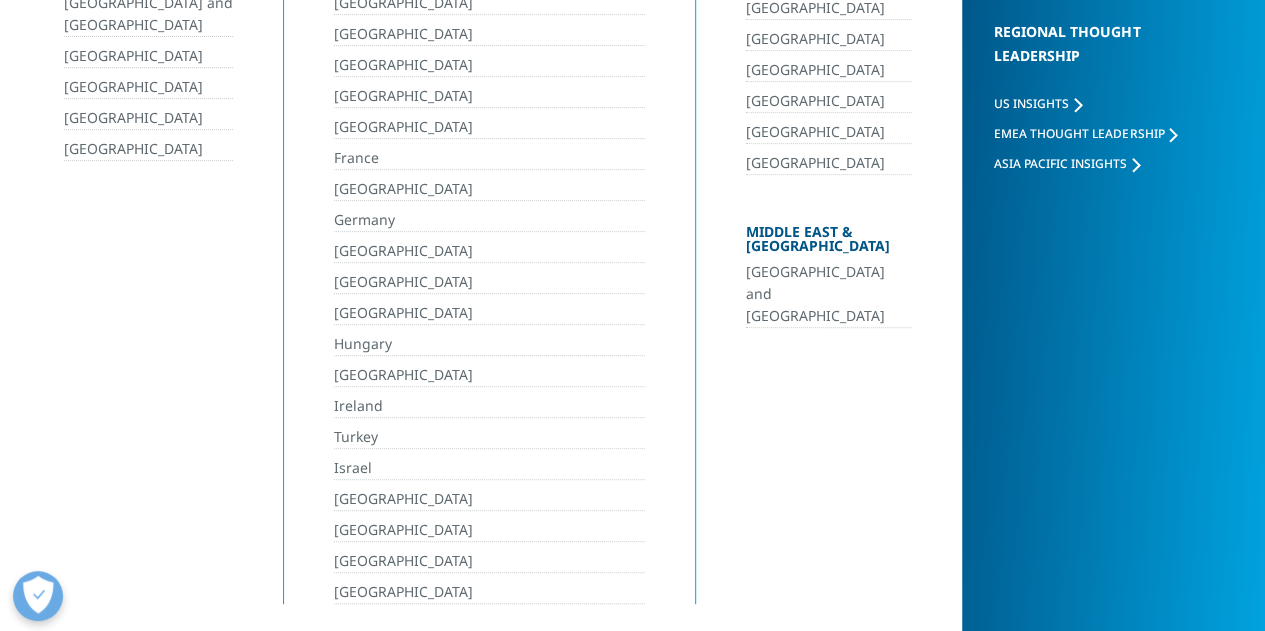 click on "©2025 IQVIA Inc, All Rights Reserved.
Investor Relations
Customer Portal
Careers
Code of Conduct
Events
Contact Us
Third-Party Access
Suppliers
Privacy Terms of Use" at bounding box center (633, 469) 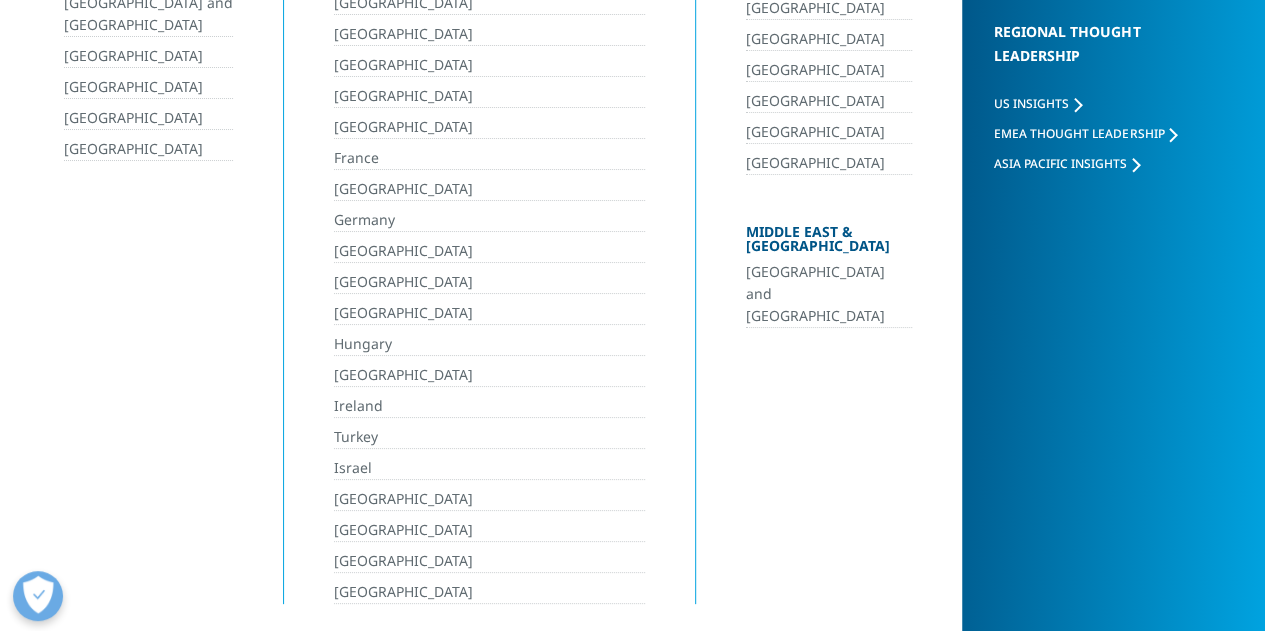 scroll, scrollTop: 0, scrollLeft: 0, axis: both 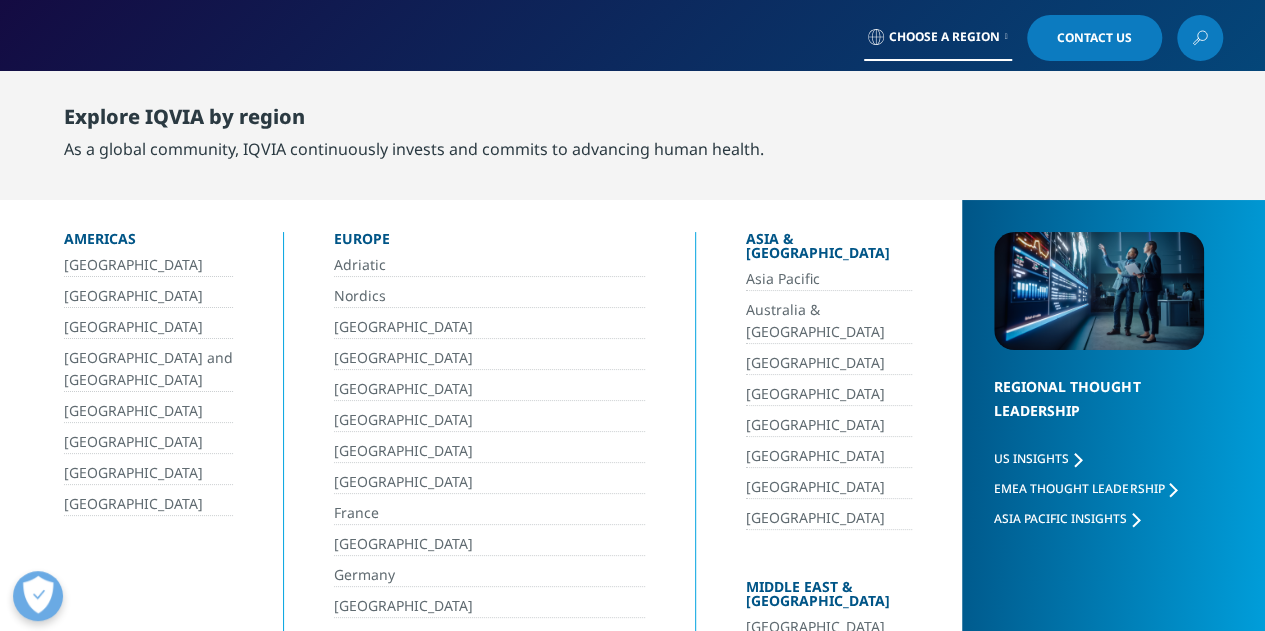 click on "Choose a Region" at bounding box center (938, 38) 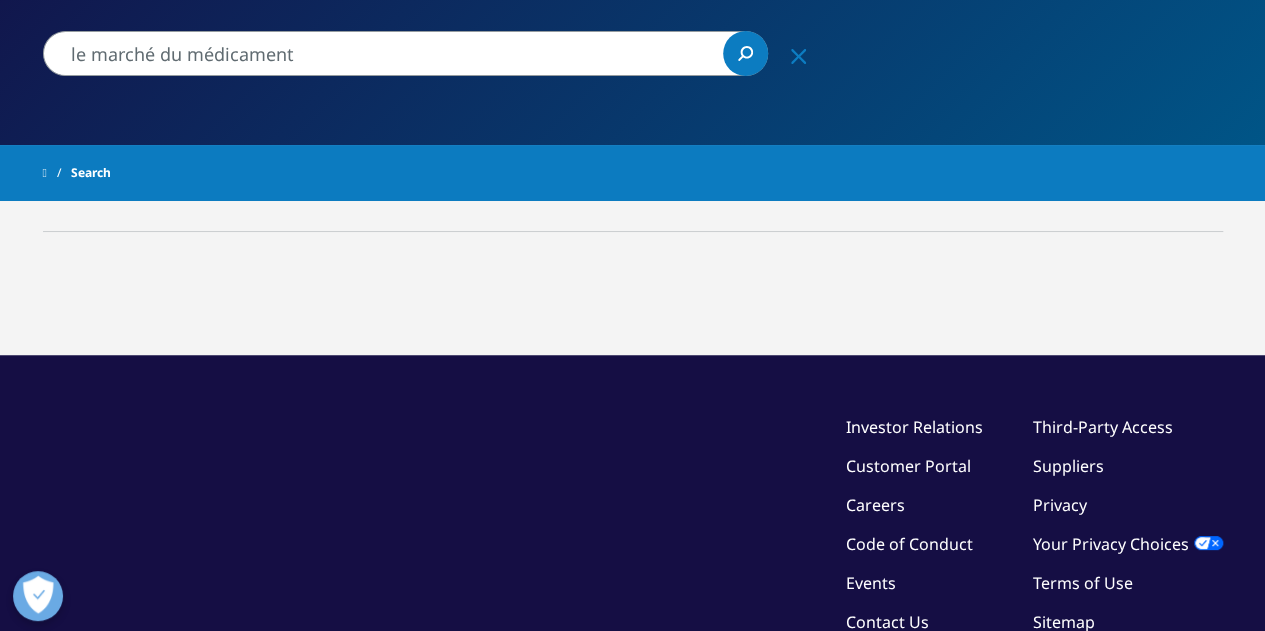 scroll, scrollTop: 255, scrollLeft: 0, axis: vertical 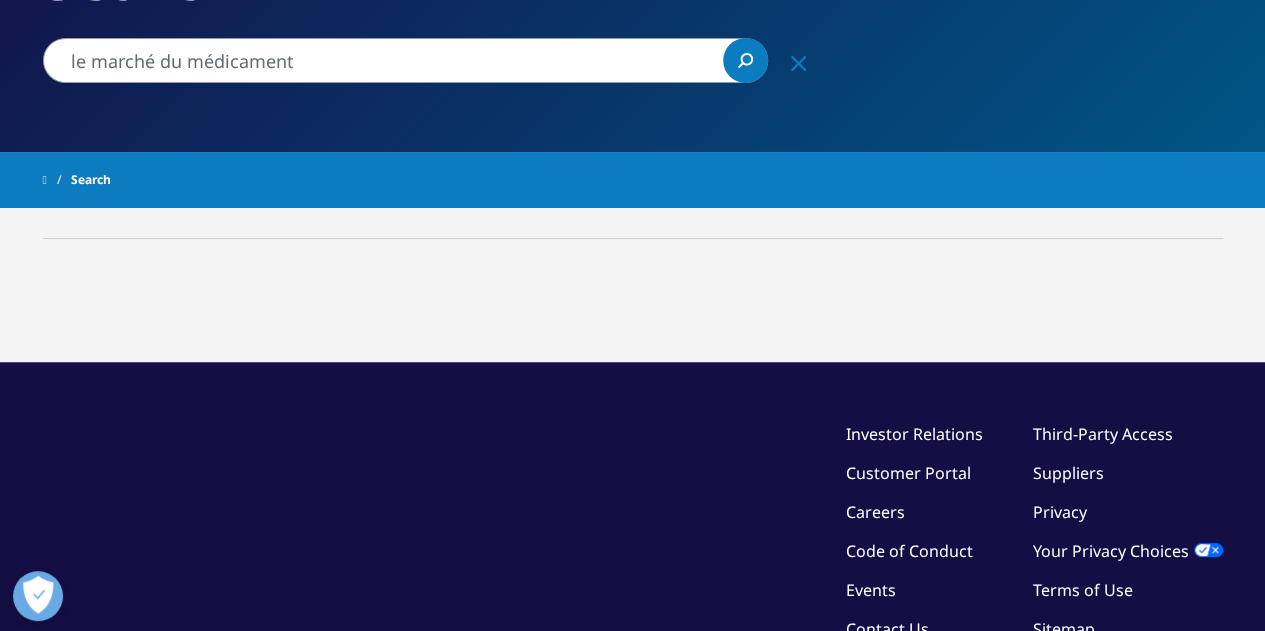 click on "Load More Results" at bounding box center [633, 337] 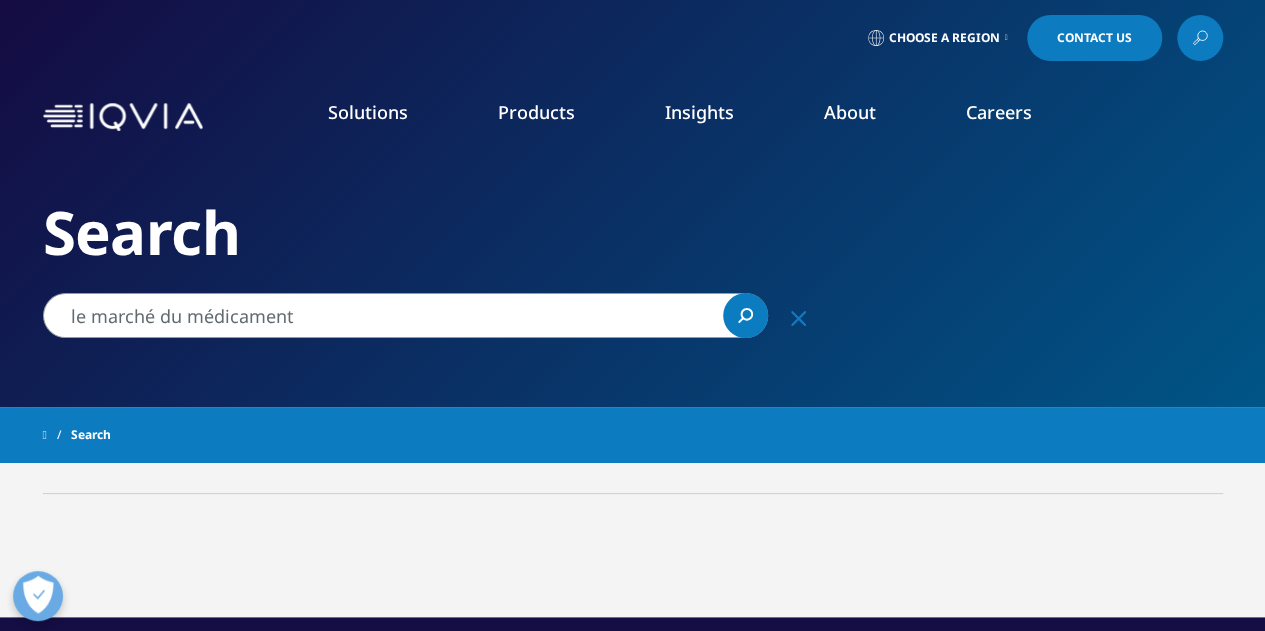 click on "Choose a Region" at bounding box center [944, 38] 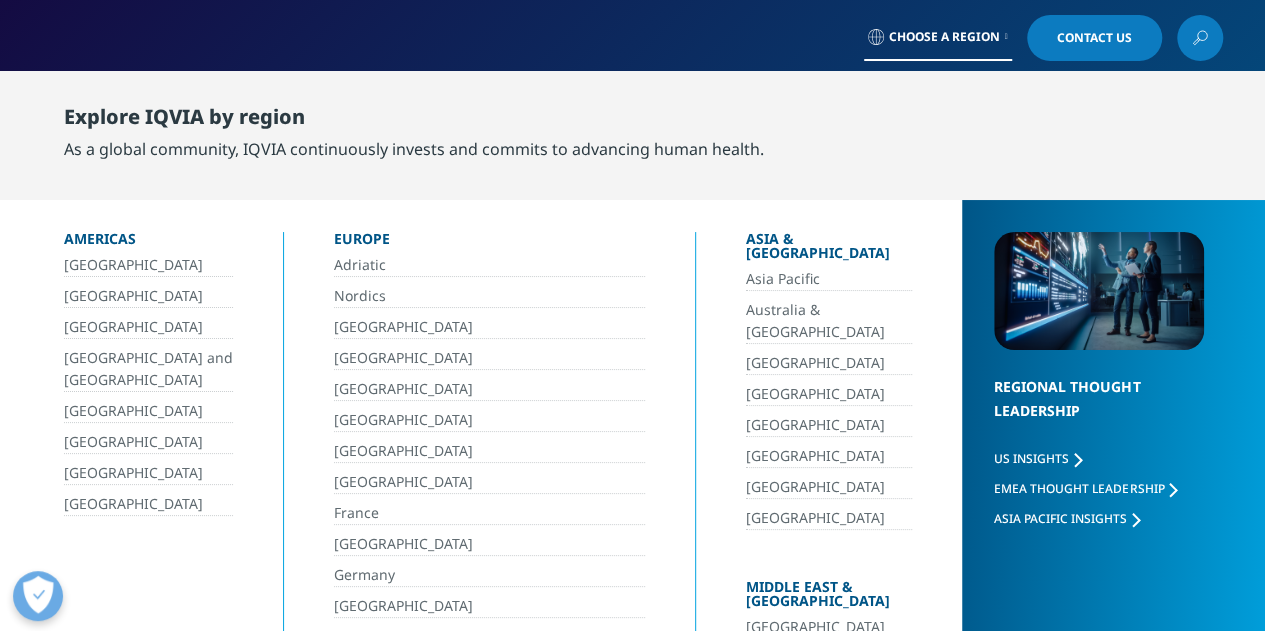 click on "France" at bounding box center [489, 513] 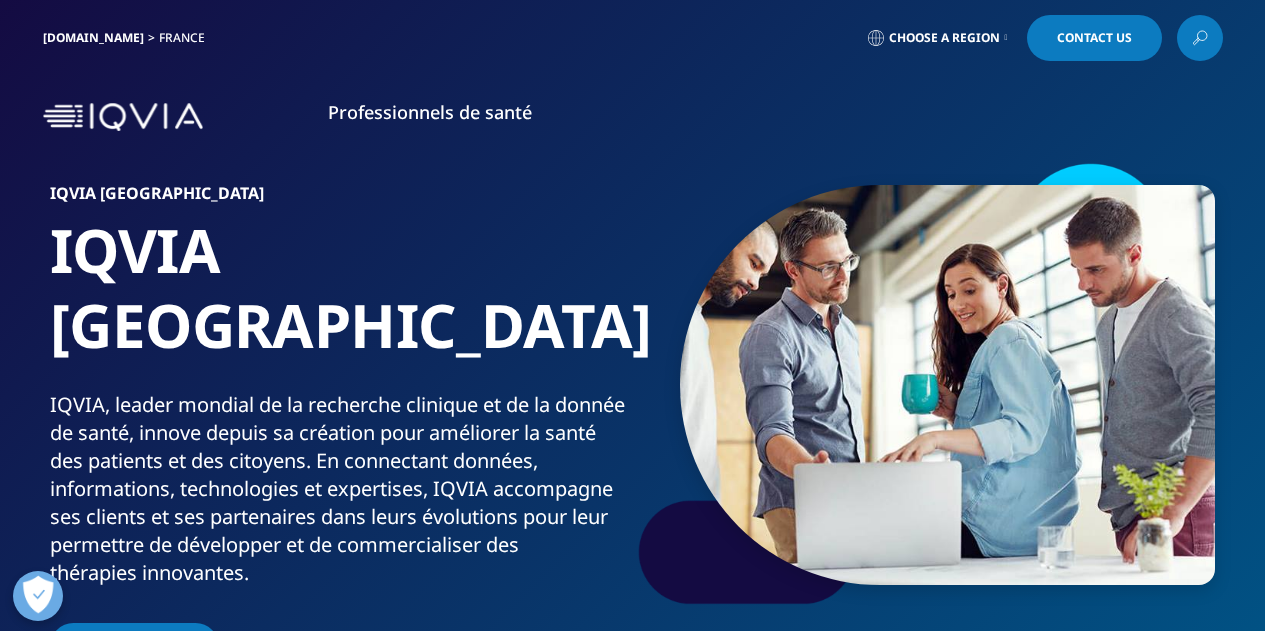 scroll, scrollTop: 0, scrollLeft: 0, axis: both 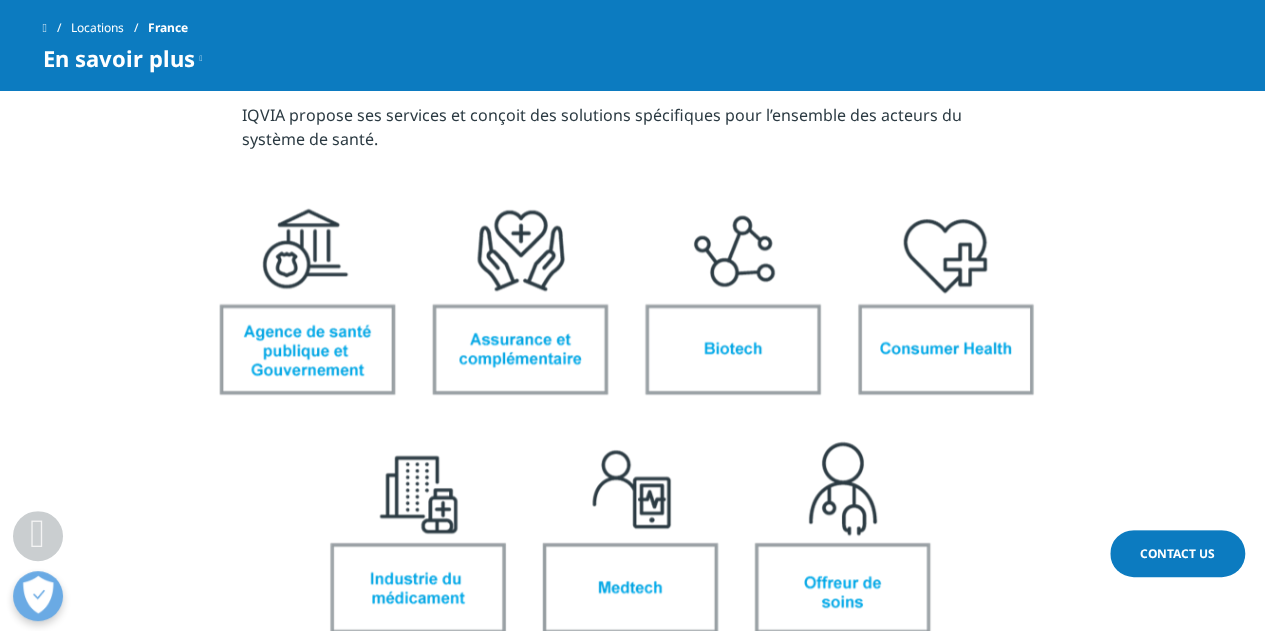 click at bounding box center (633, 427) 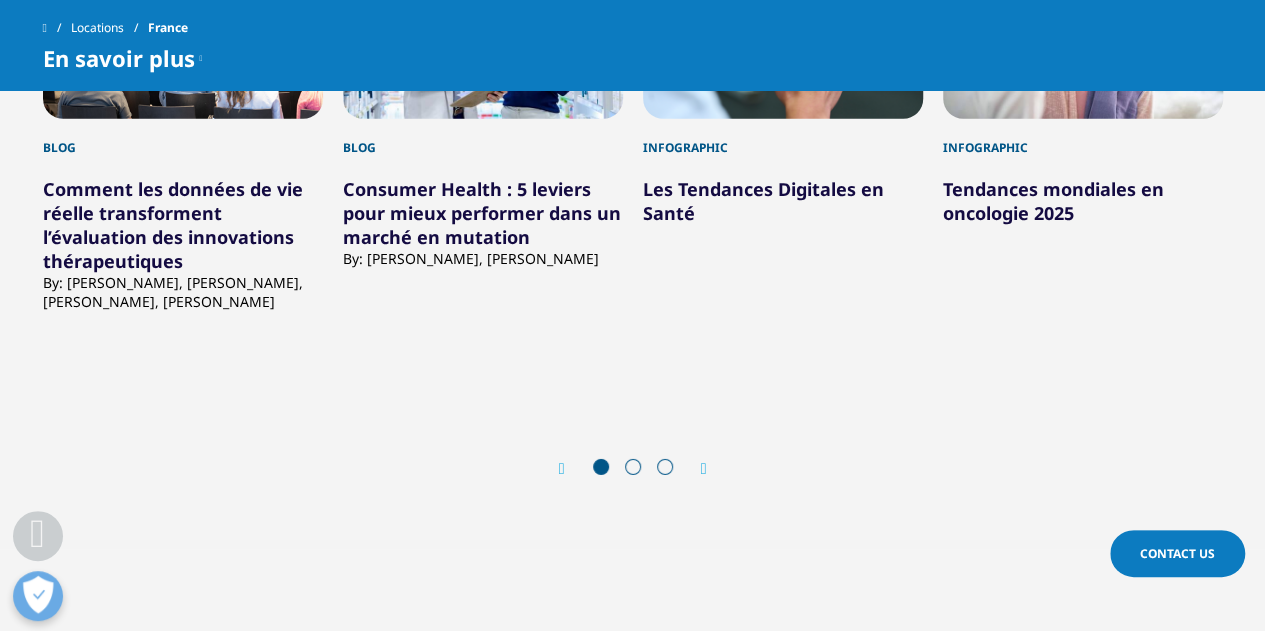 scroll, scrollTop: 2934, scrollLeft: 0, axis: vertical 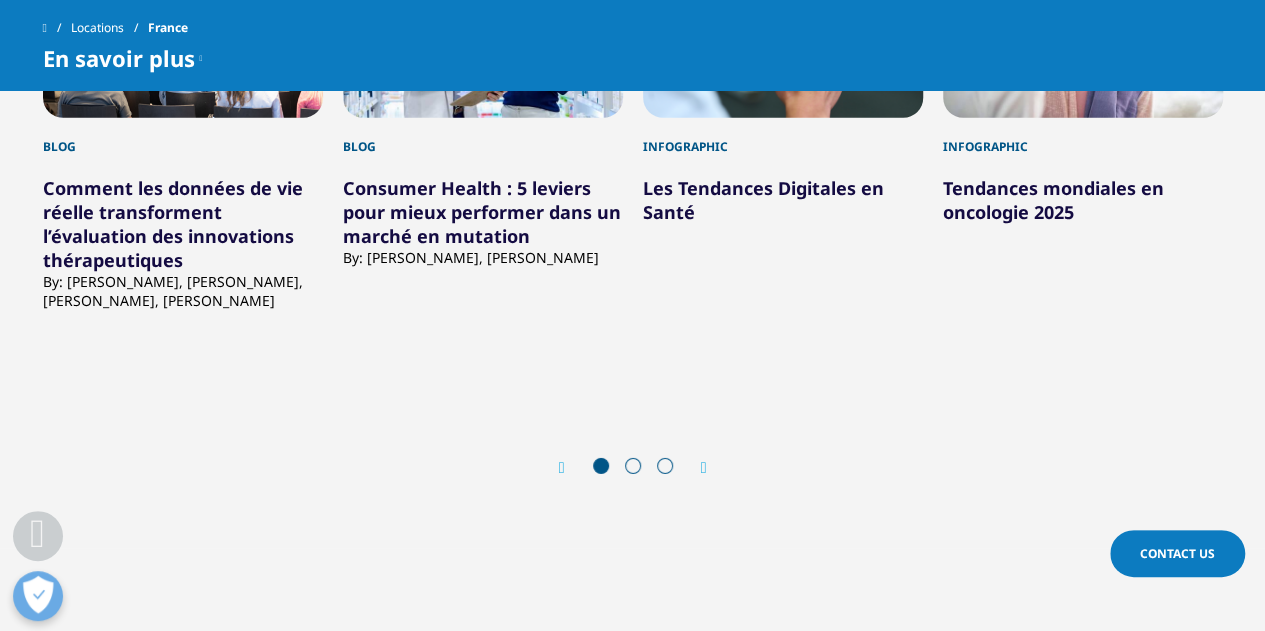 click at bounding box center (704, 468) 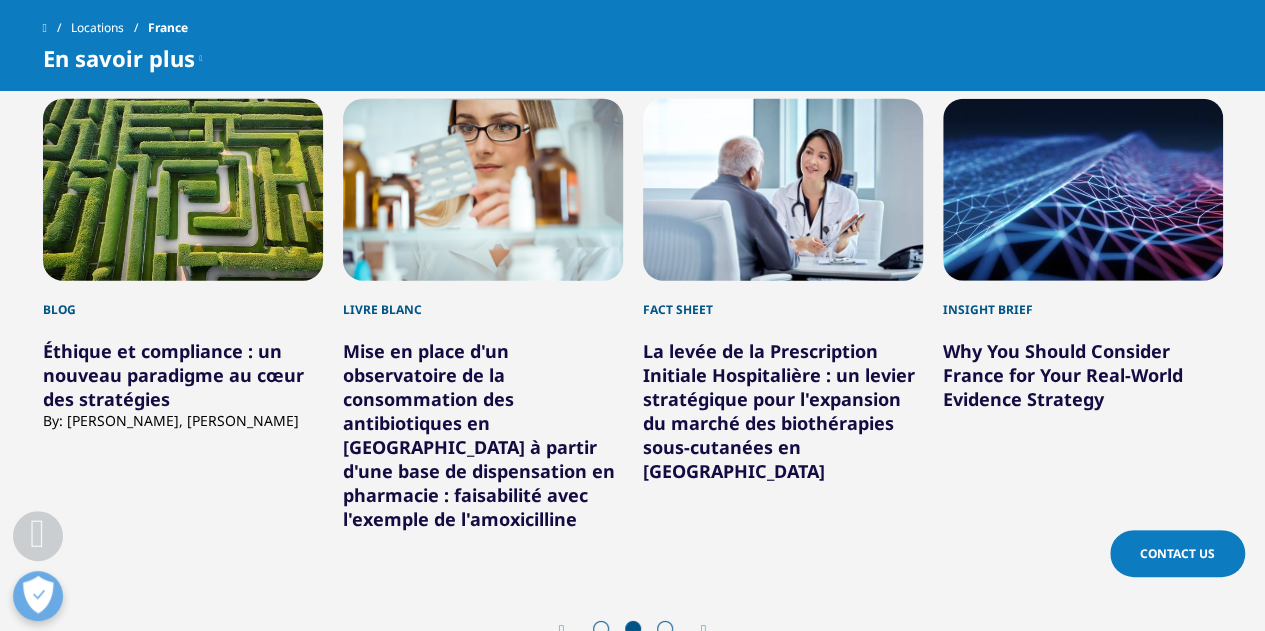scroll, scrollTop: 2772, scrollLeft: 0, axis: vertical 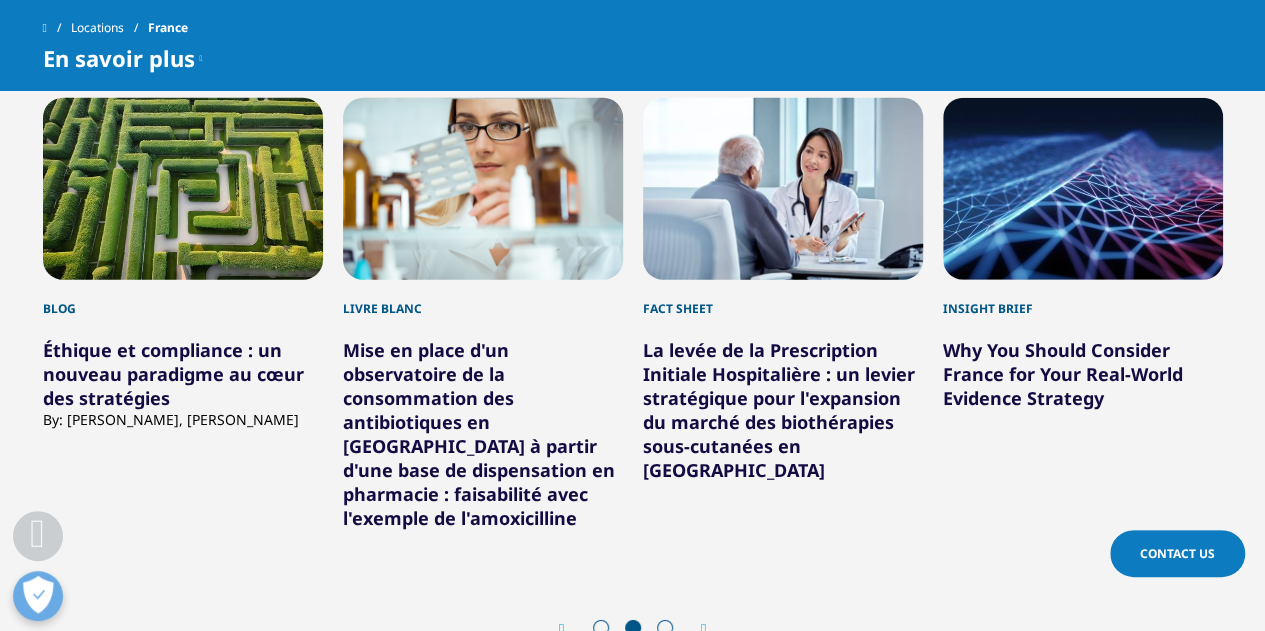 click at bounding box center [704, 630] 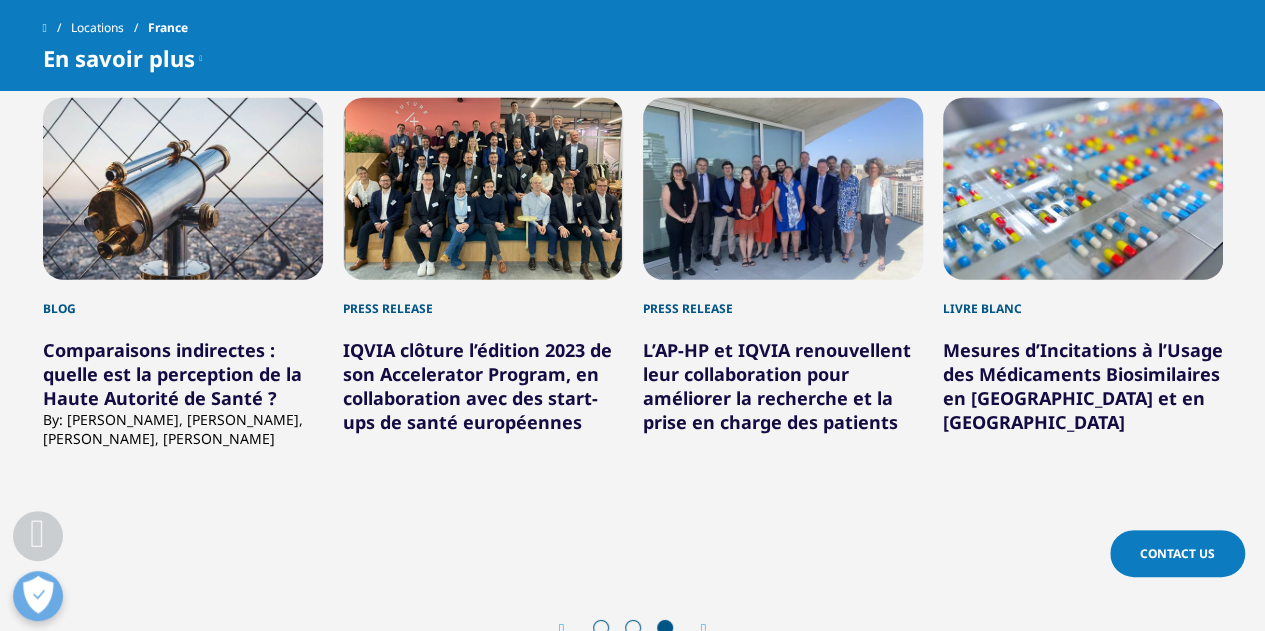 click at bounding box center [562, 630] 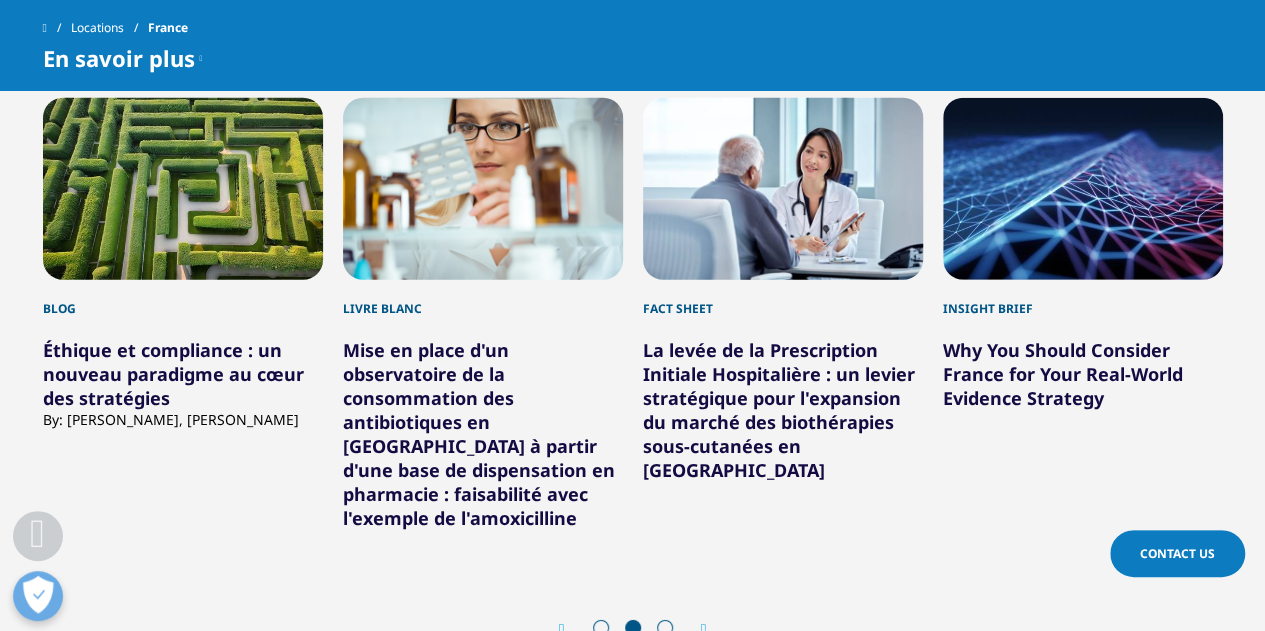 click on "Prev
Next" at bounding box center [633, 630] 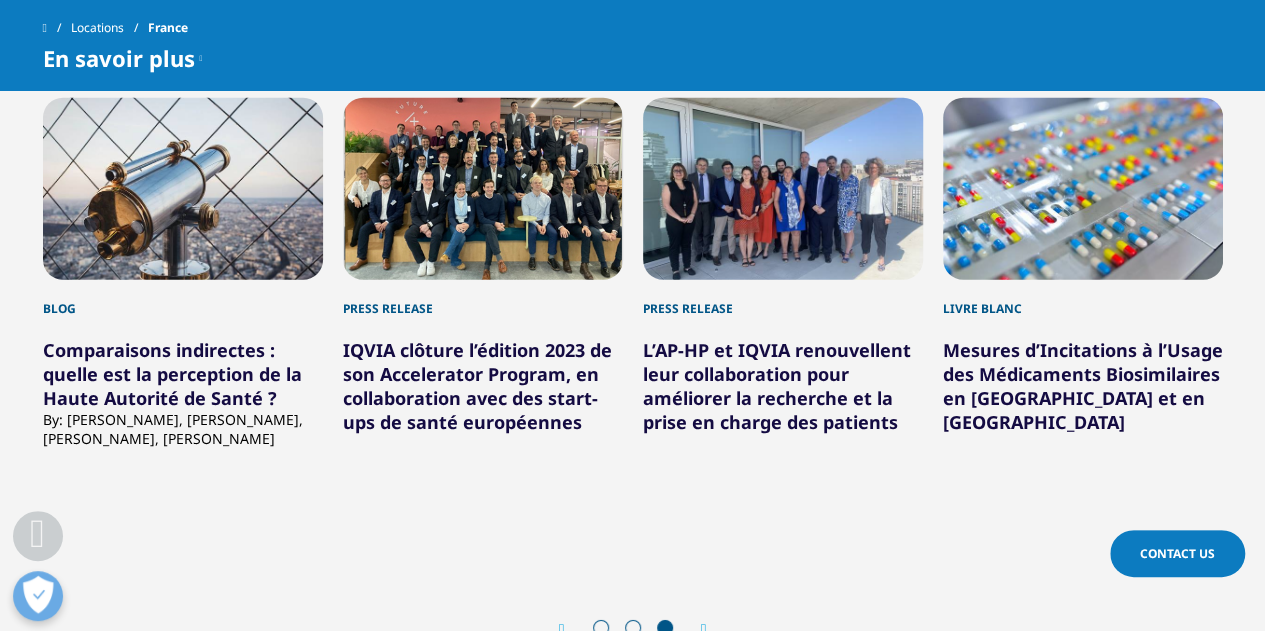 click at bounding box center (704, 630) 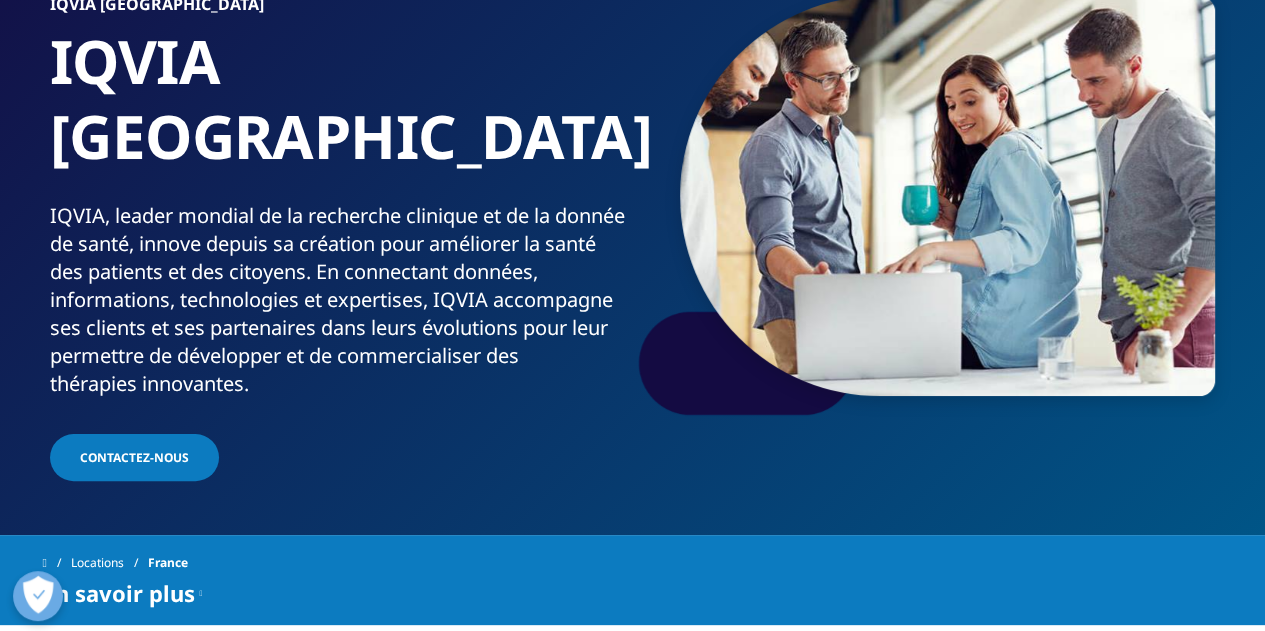 scroll, scrollTop: 197, scrollLeft: 0, axis: vertical 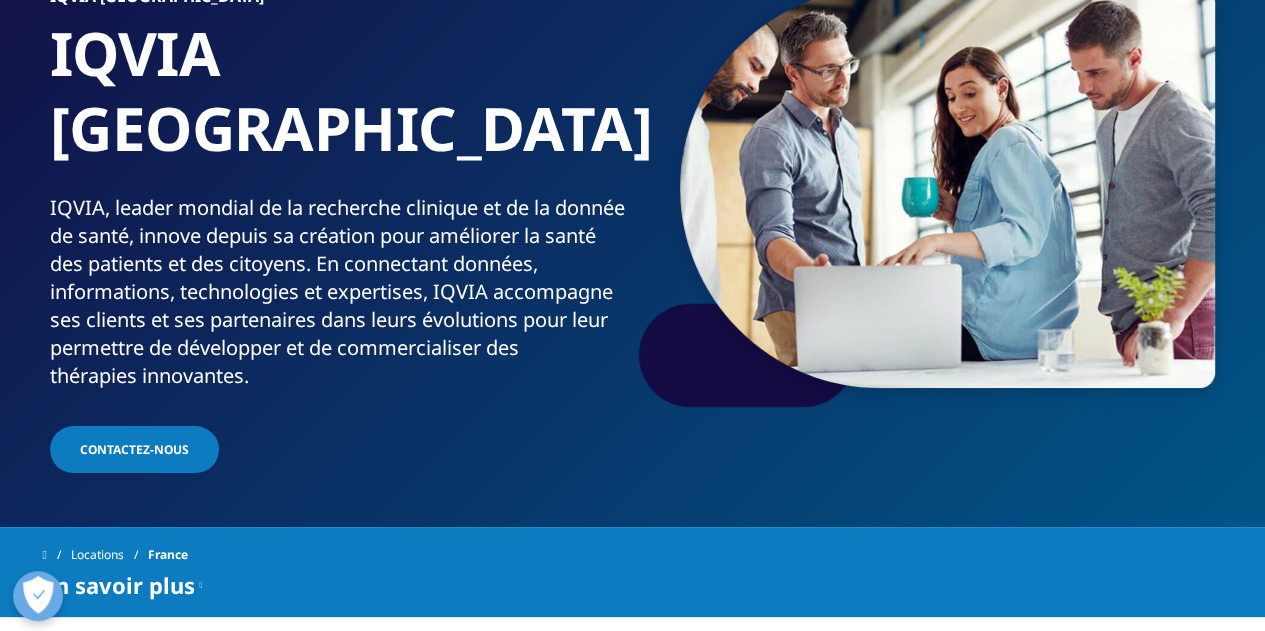 click on "Découvrez nos études" at bounding box center (767, 363) 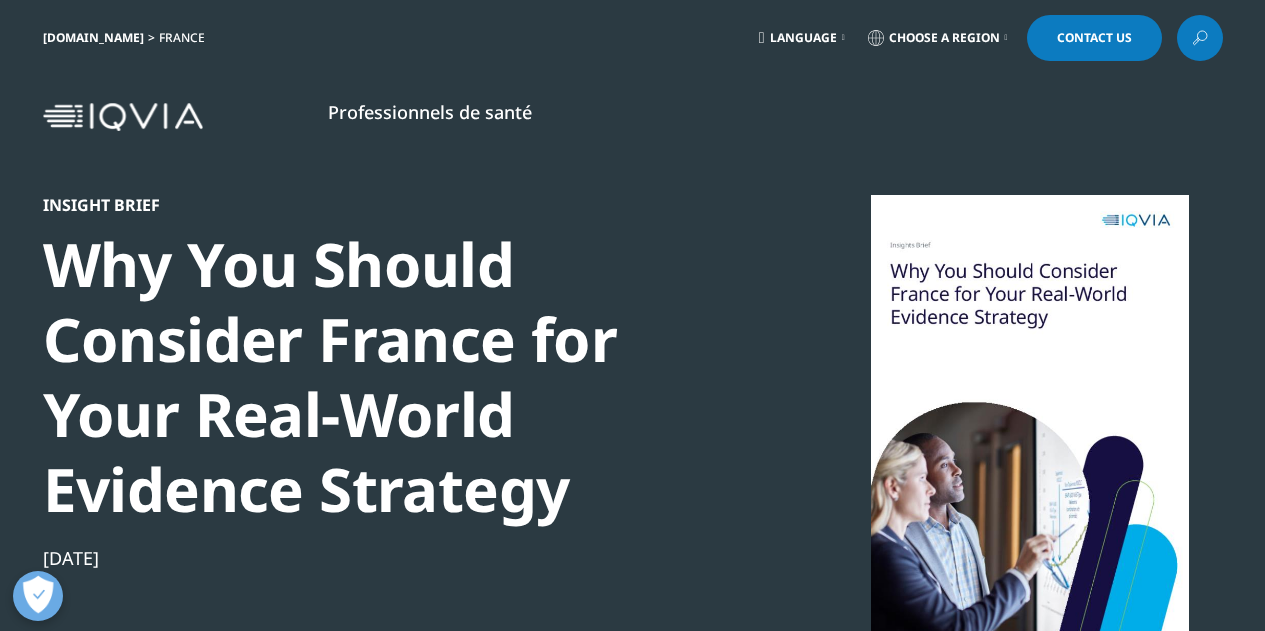 scroll, scrollTop: 0, scrollLeft: 0, axis: both 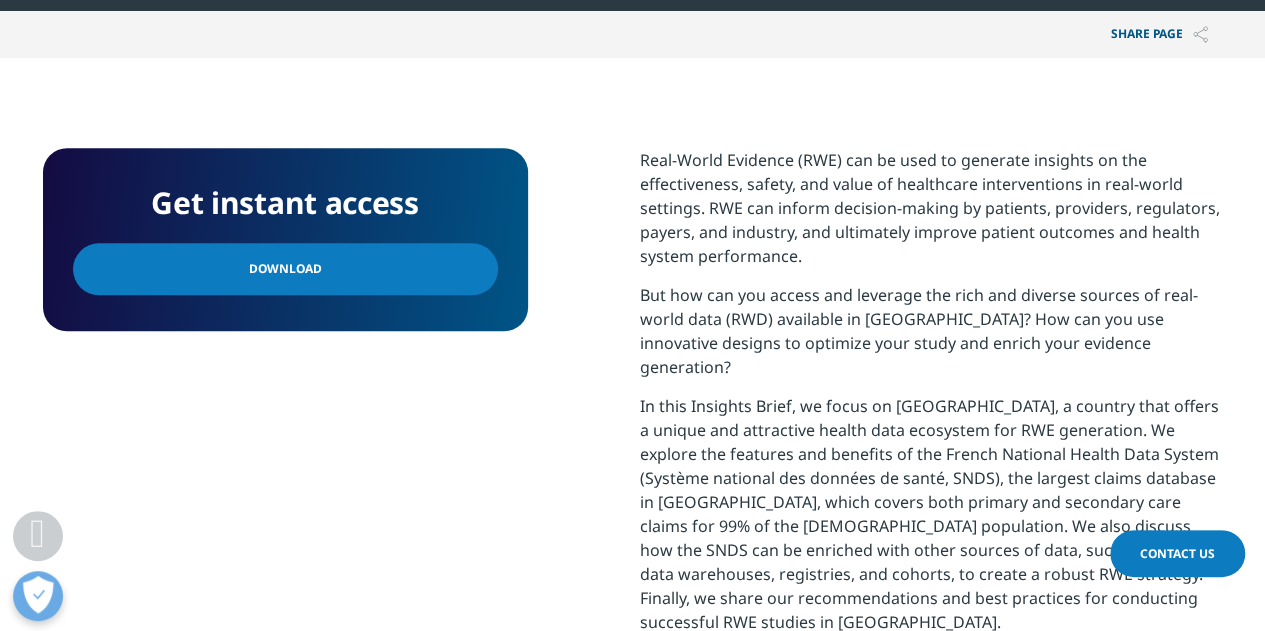 click on "Download" at bounding box center (285, 269) 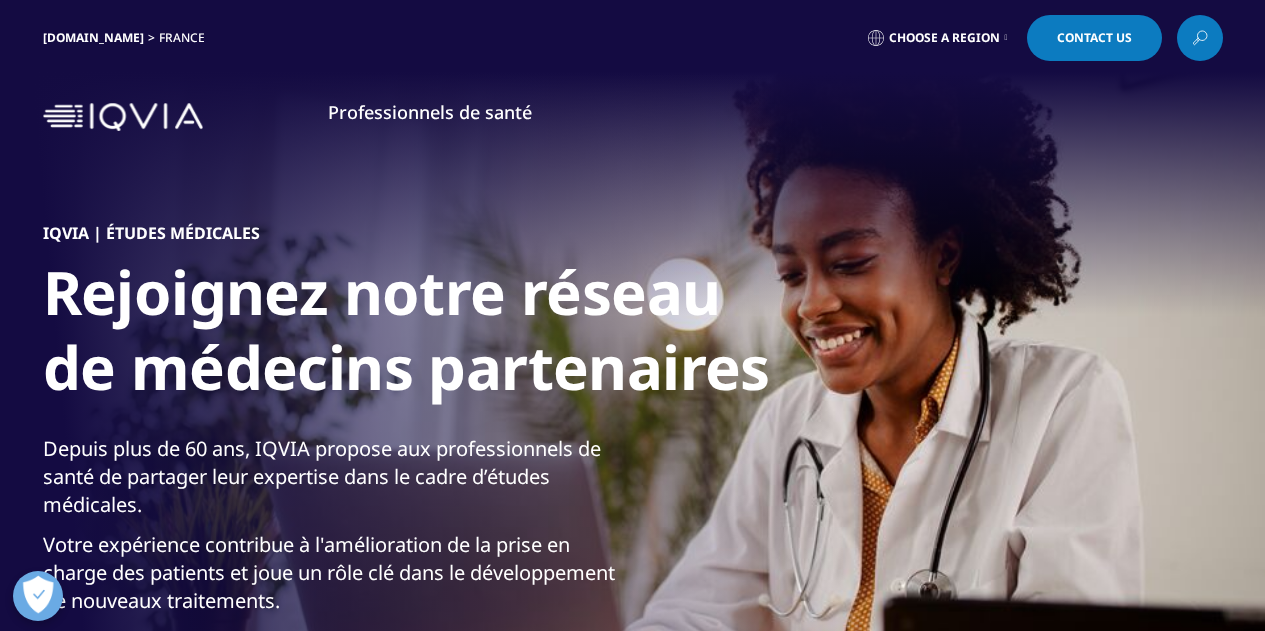 scroll, scrollTop: 0, scrollLeft: 0, axis: both 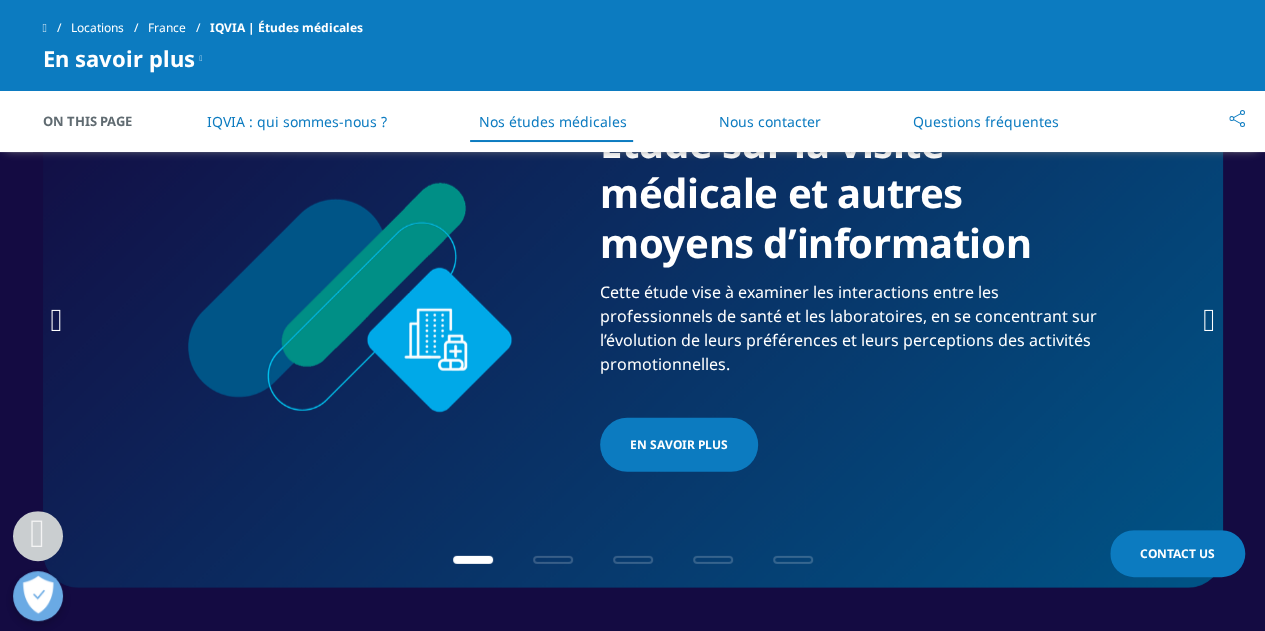 click on "Étude sur la visite médicale et autres moyens d’information
Cette étude vise à examiner les interactions entre les professionnels de santé et les laboratoires, en se concentrant sur l’évolution de leurs préférences et leurs perceptions des activités promotionnelles.
EN SAVOIR PLUS
Prev" at bounding box center [633, 313] 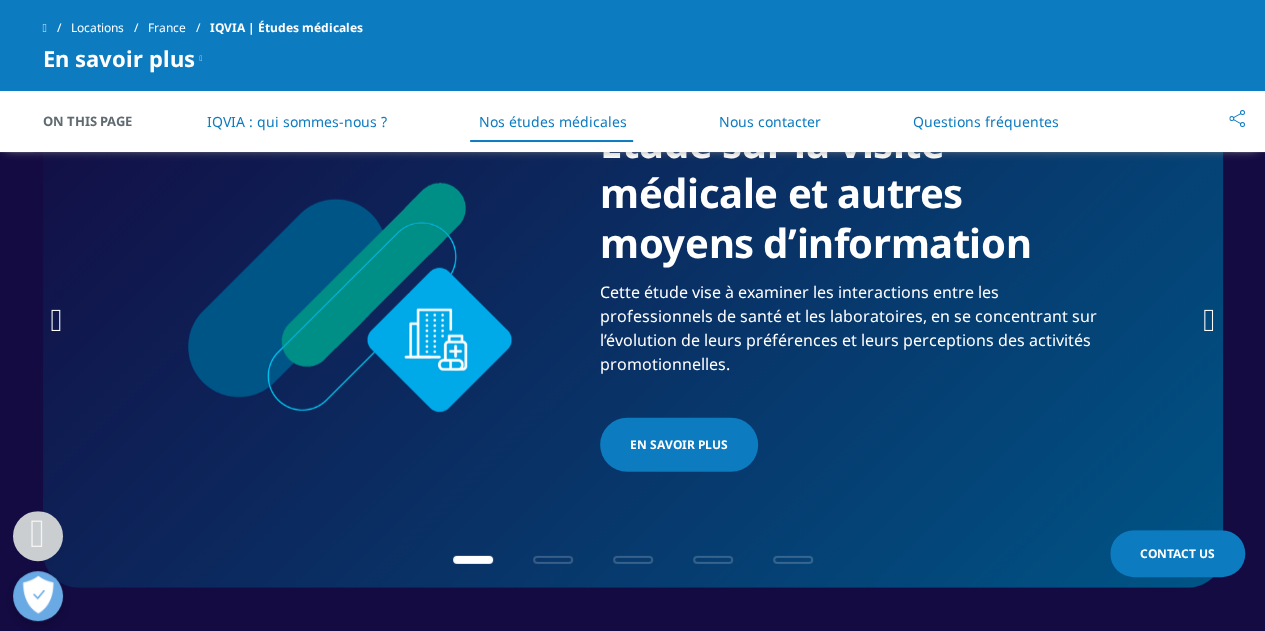 click at bounding box center [1209, 320] 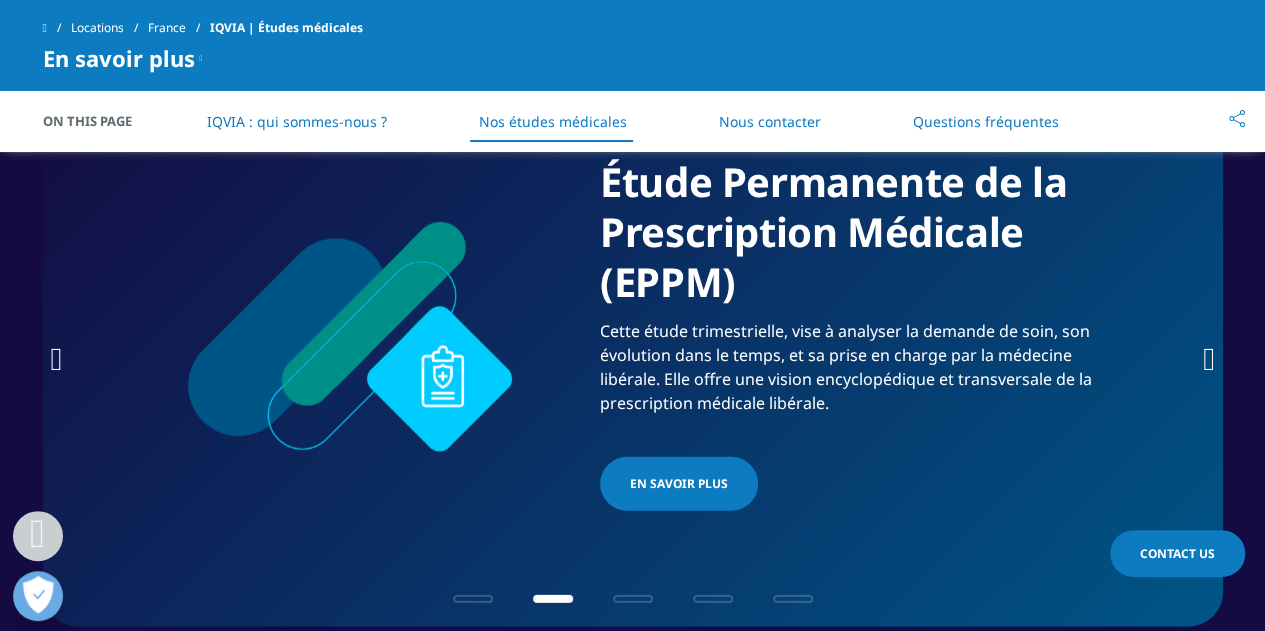 scroll, scrollTop: 2561, scrollLeft: 0, axis: vertical 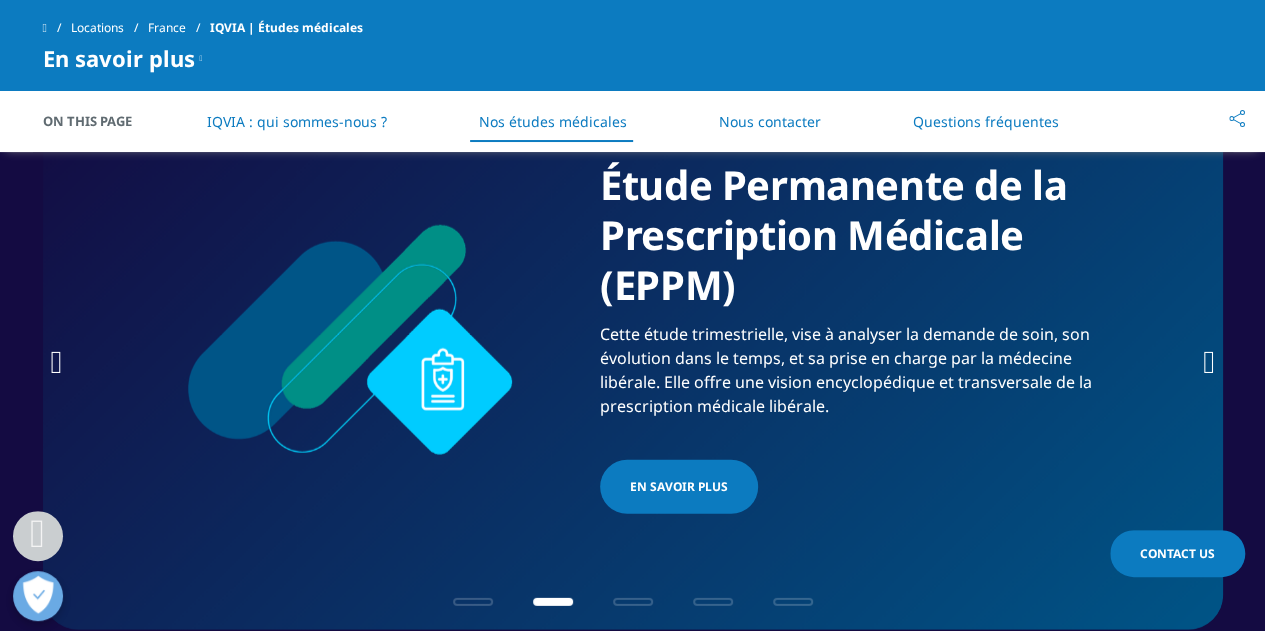 click at bounding box center (1209, 362) 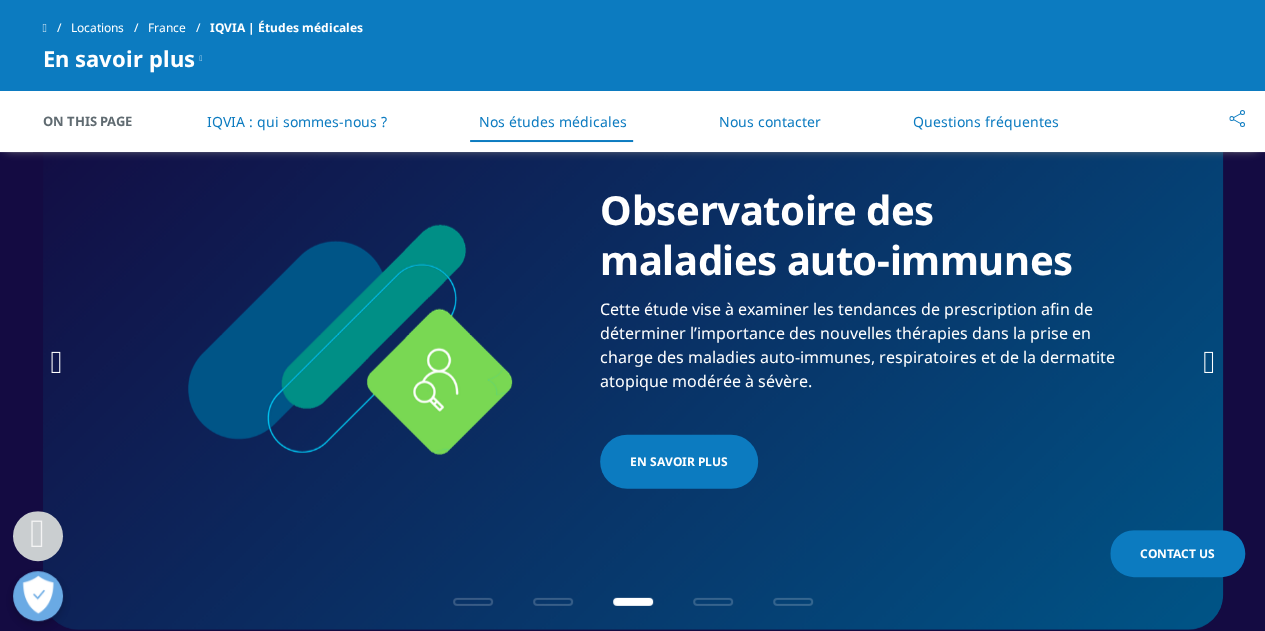 click at bounding box center [1209, 362] 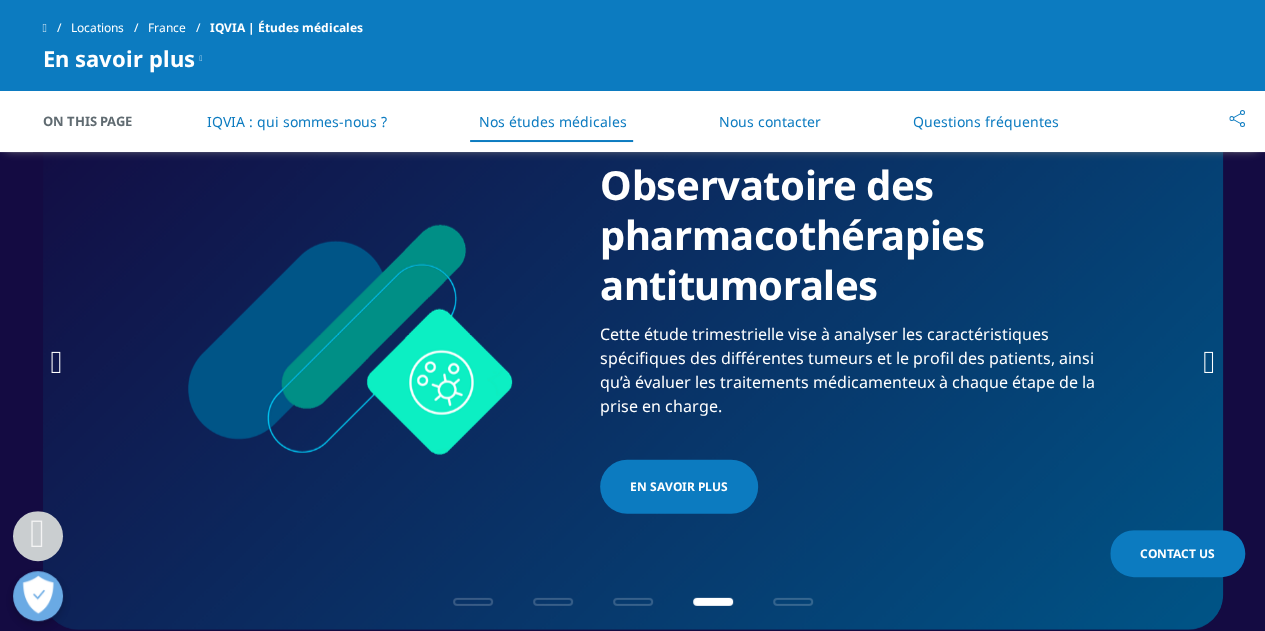 click at bounding box center (1209, 362) 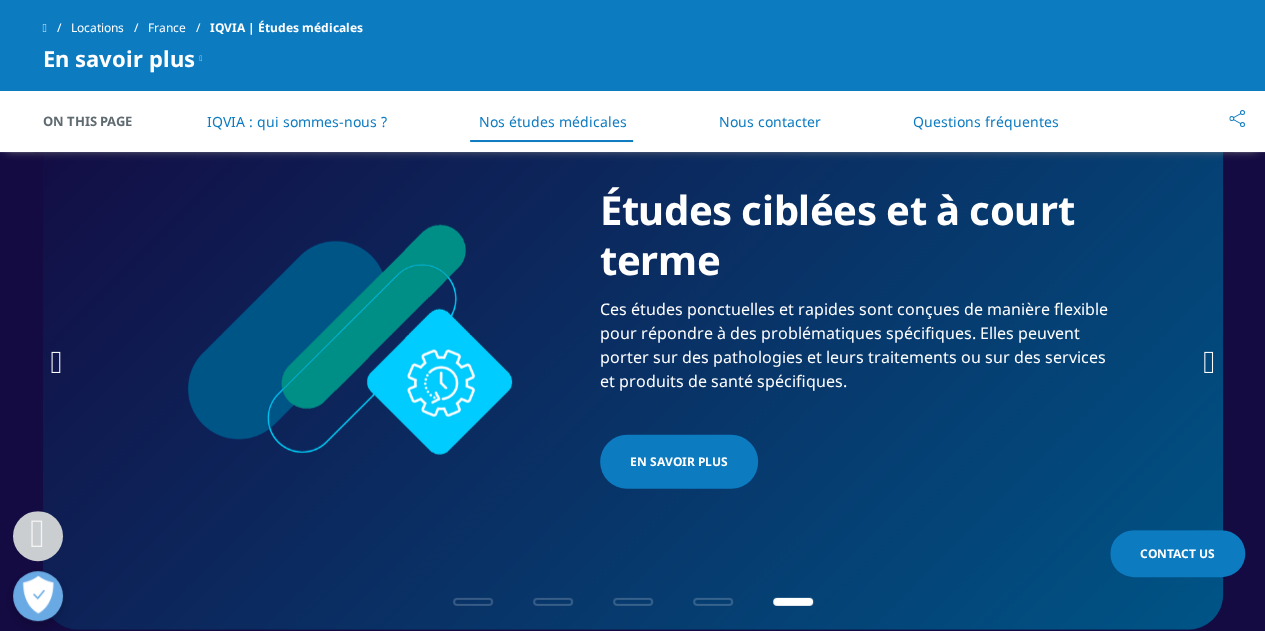 click at bounding box center [1209, 362] 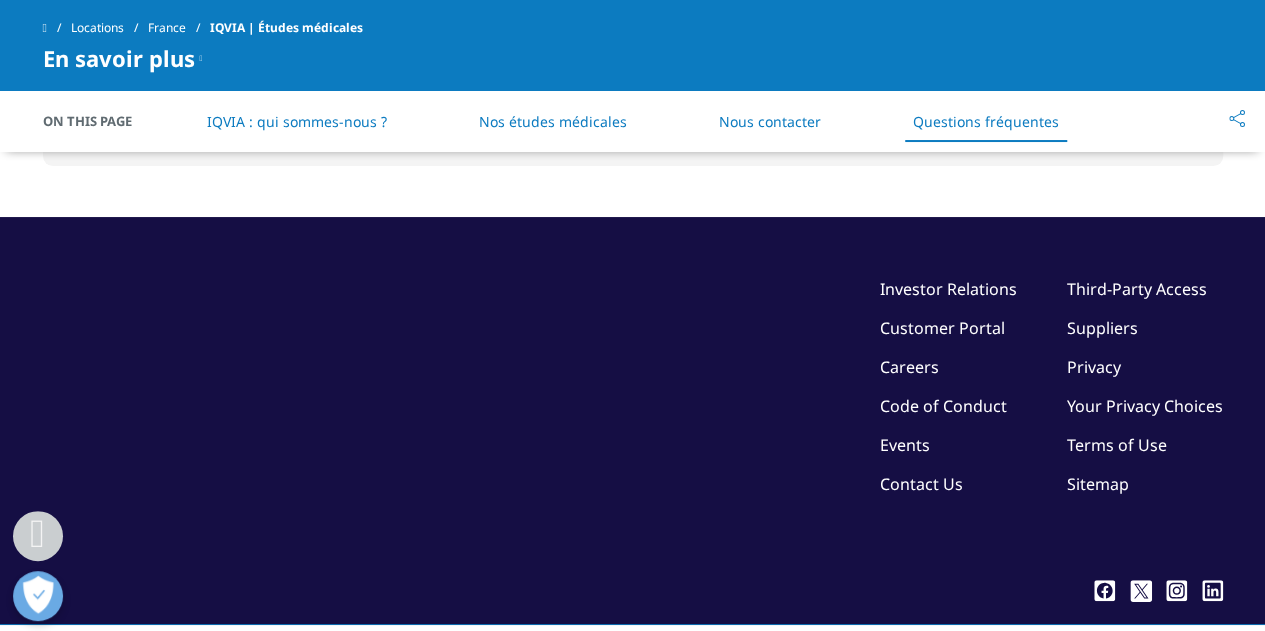 scroll, scrollTop: 4132, scrollLeft: 0, axis: vertical 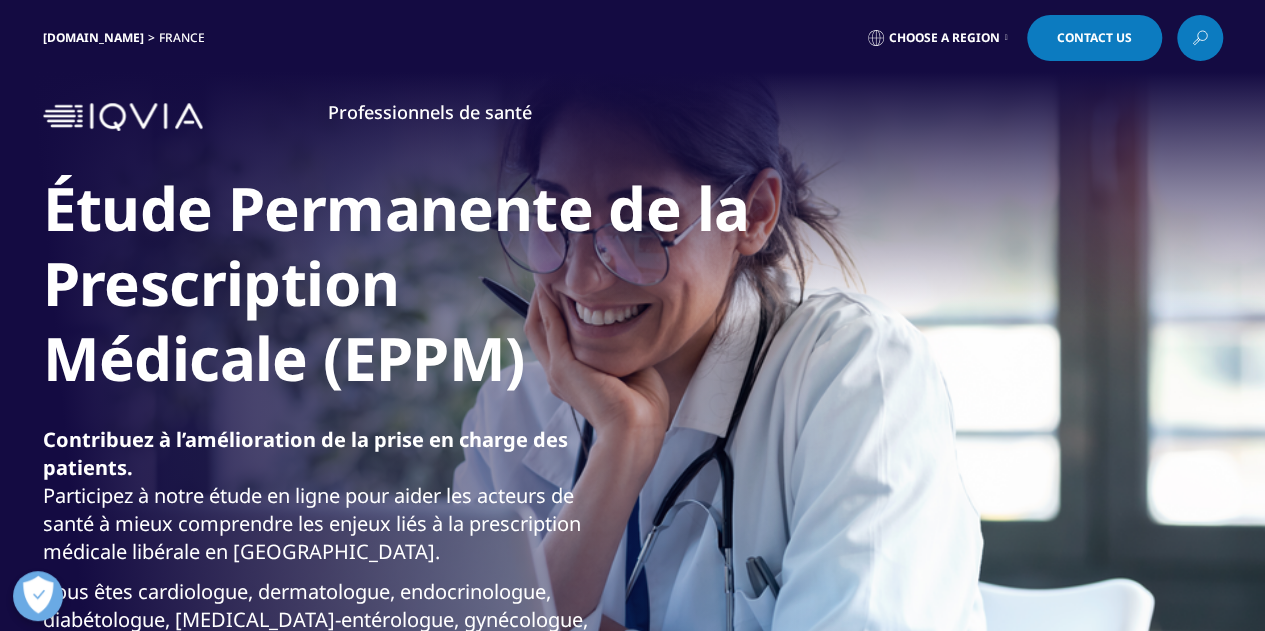 click 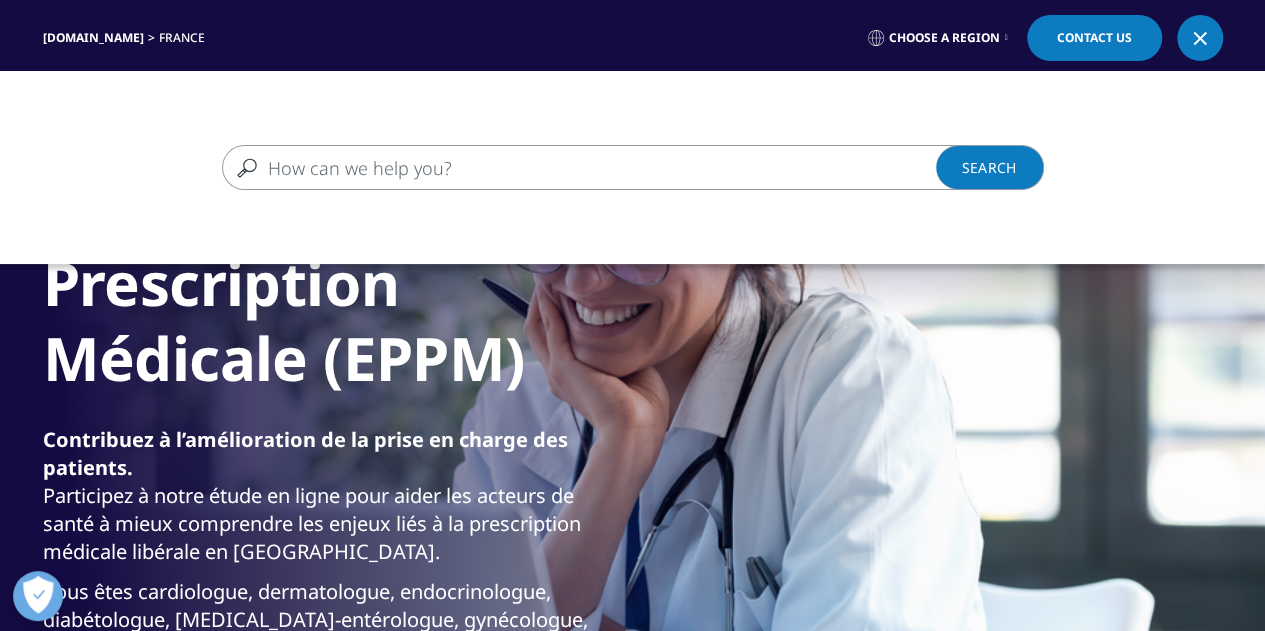 click at bounding box center (604, 167) 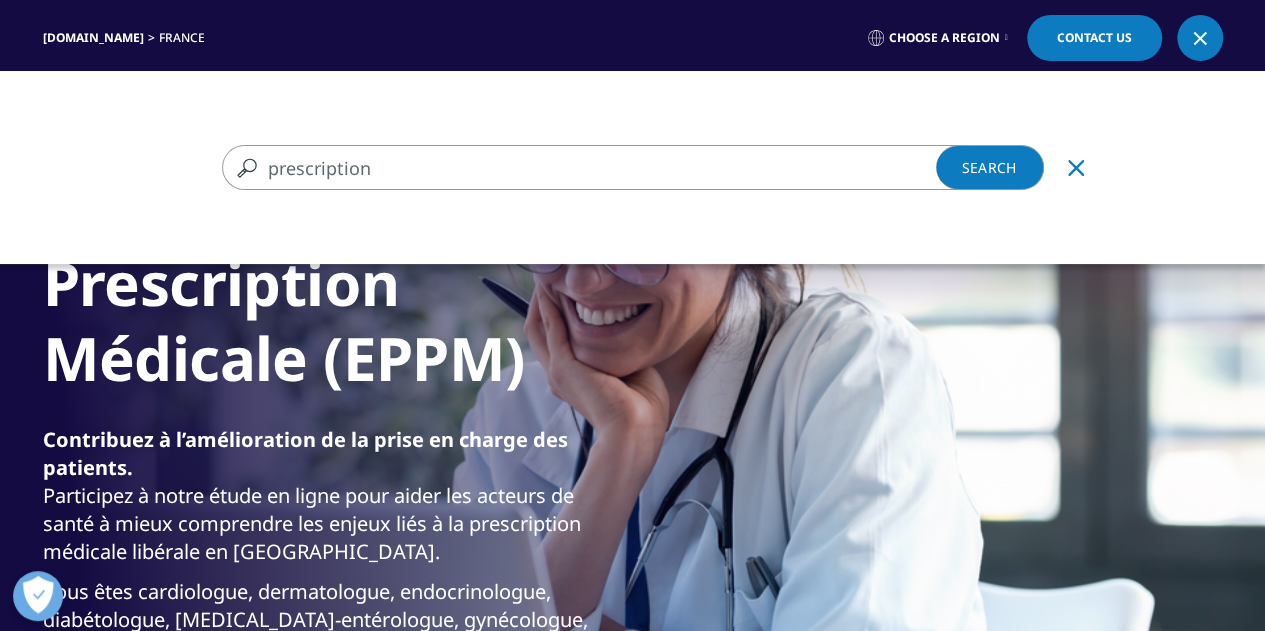 type on "prescription" 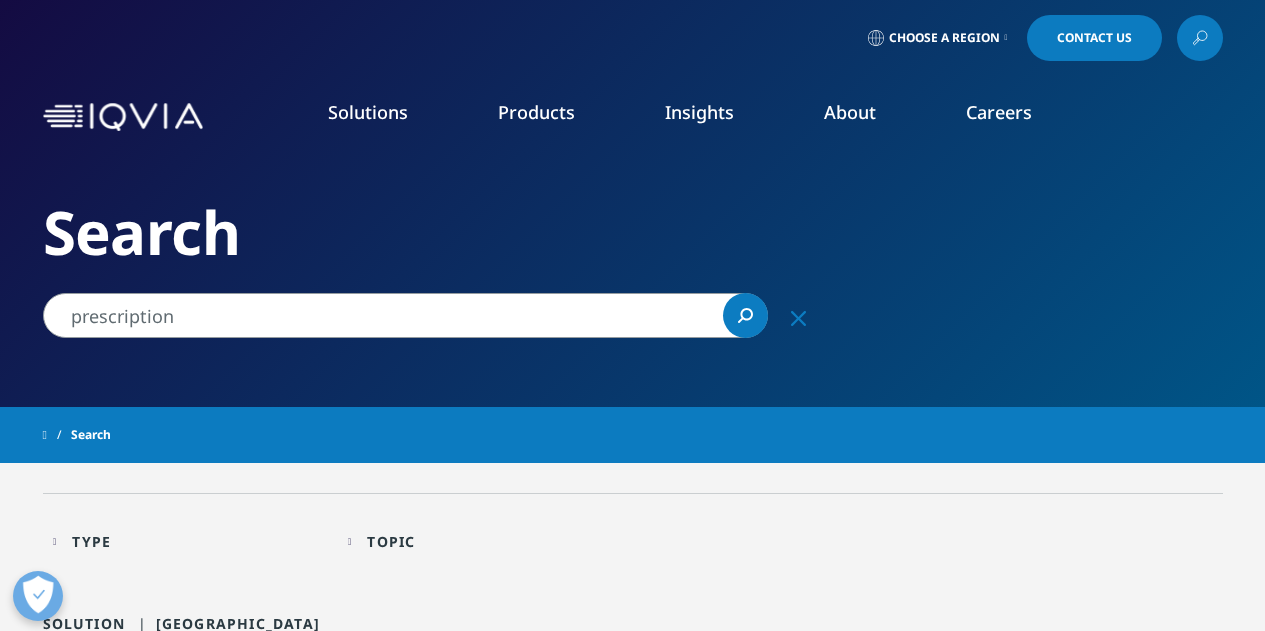 scroll, scrollTop: 306, scrollLeft: 0, axis: vertical 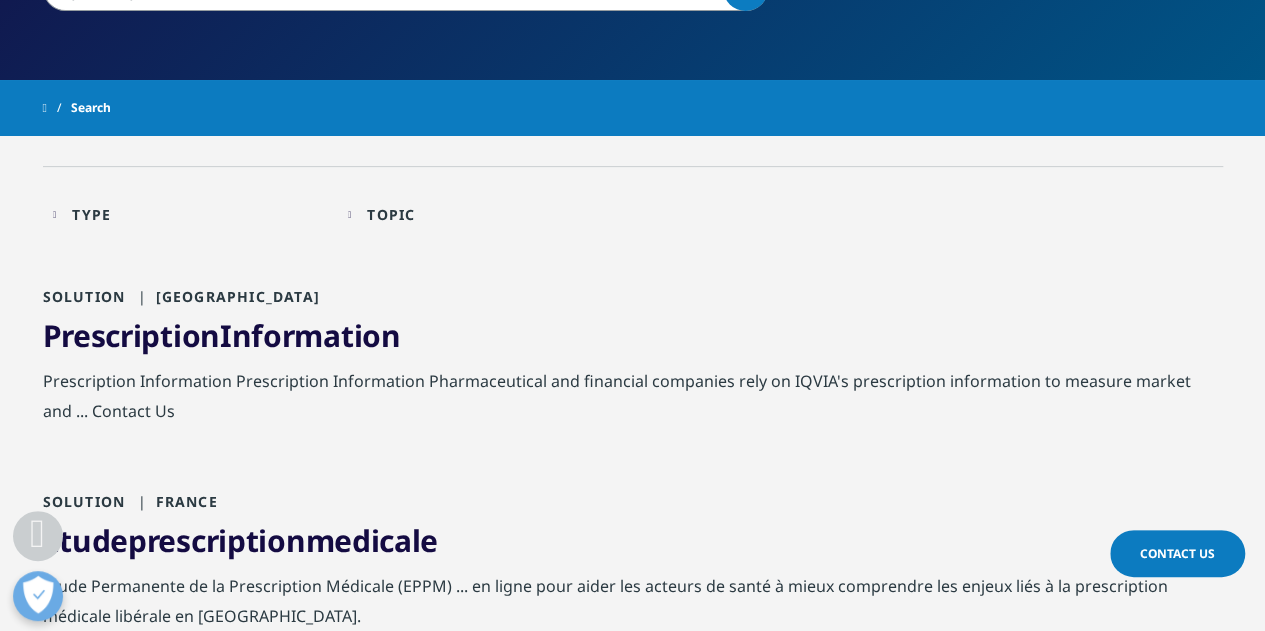 click on "Type" at bounding box center [91, 214] 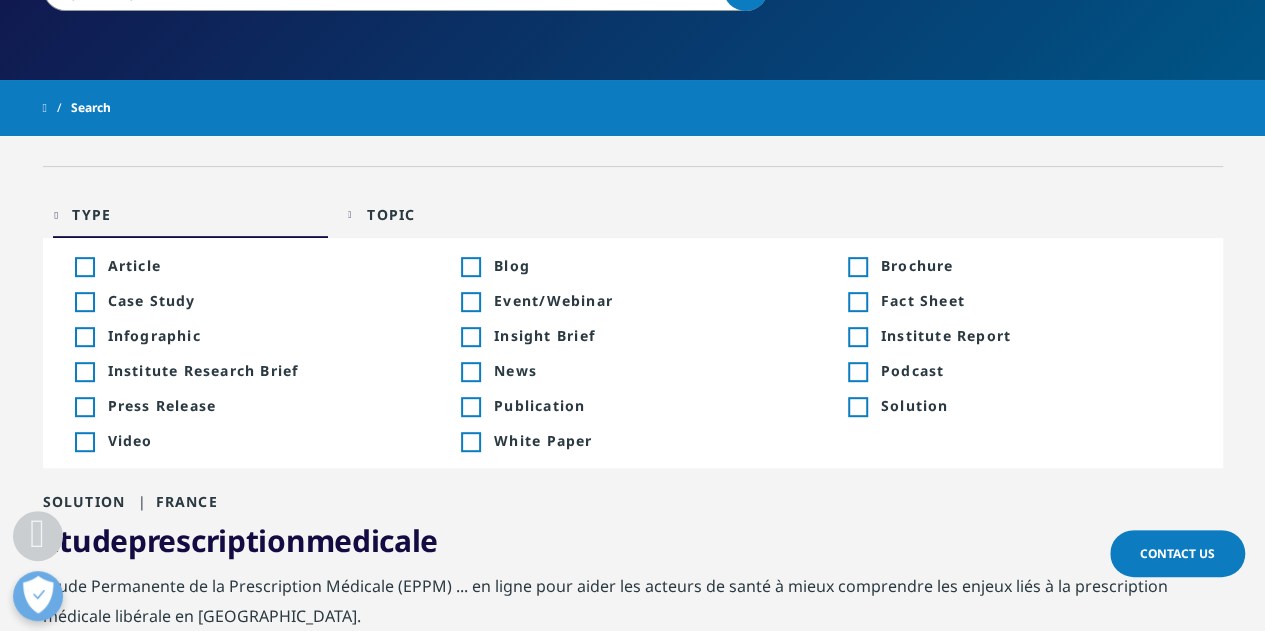 click on "Type Loading Clear Or/And Operator Toggle Article 7 Toggle Toggle Blog 221 Toggle Toggle Brochure 1 Toggle Toggle Case Study 17 Toggle Toggle Event/Webinar 43 Toggle Toggle Fact Sheet 31 Toggle Toggle Infographic 9 Toggle Toggle Insight Brief 3 Toggle Toggle Institute Report 23 Toggle Toggle Institute Research Brief 1 Toggle Toggle News 1 Toggle Toggle Podcast 5 Toggle Toggle Press Release 41 Toggle Toggle Publication 8 Toggle Toggle Solution 71 Toggle Toggle Video 3 Toggle Toggle White Paper 36 Toggle
Topic Loading Clear Or/And Operator Toggle Asia Pacific 22 Toggle Toggle Europe, Middle East, & Africa 112 Toggle Toggle Global 171 Toggle Toggle IQVIA Institute 22 Toggle Toggle Japan 1 Toggle Toggle Latin America 2 Toggle Toggle US & Canada 210 Toggle" at bounding box center [633, 219] 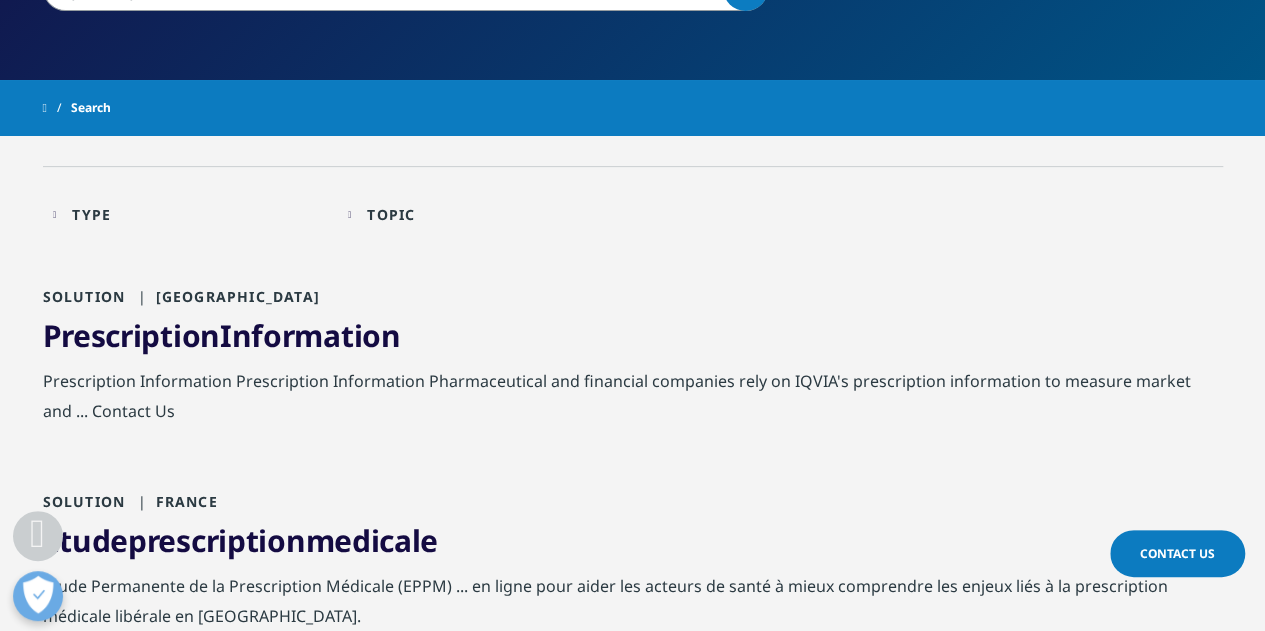 click on "Topic" at bounding box center [391, 214] 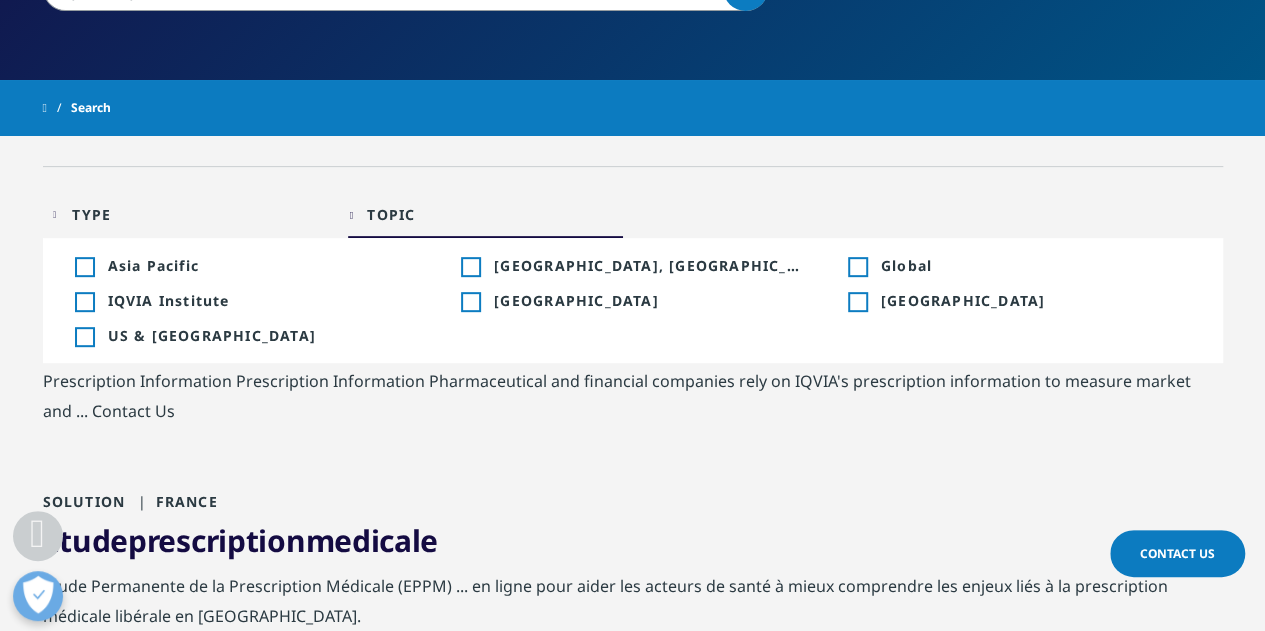 click on "Toggle" at bounding box center [470, 267] 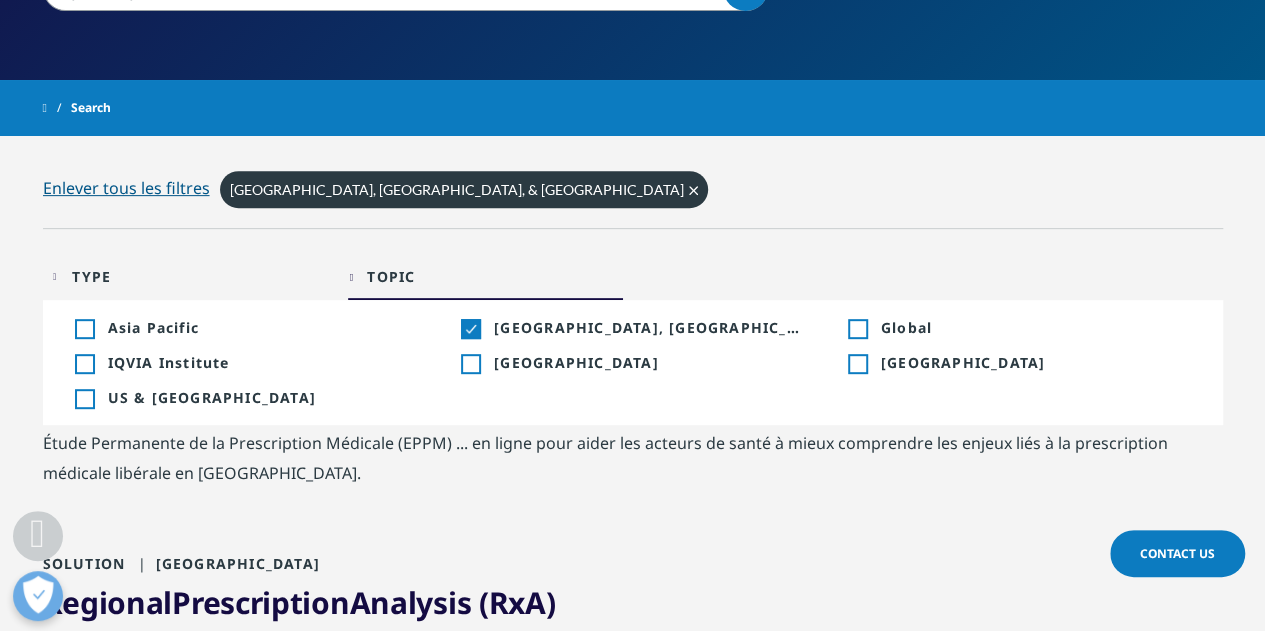 click on "Topic: Europe, Middle East, & Africa Clear" at bounding box center [721, 197] 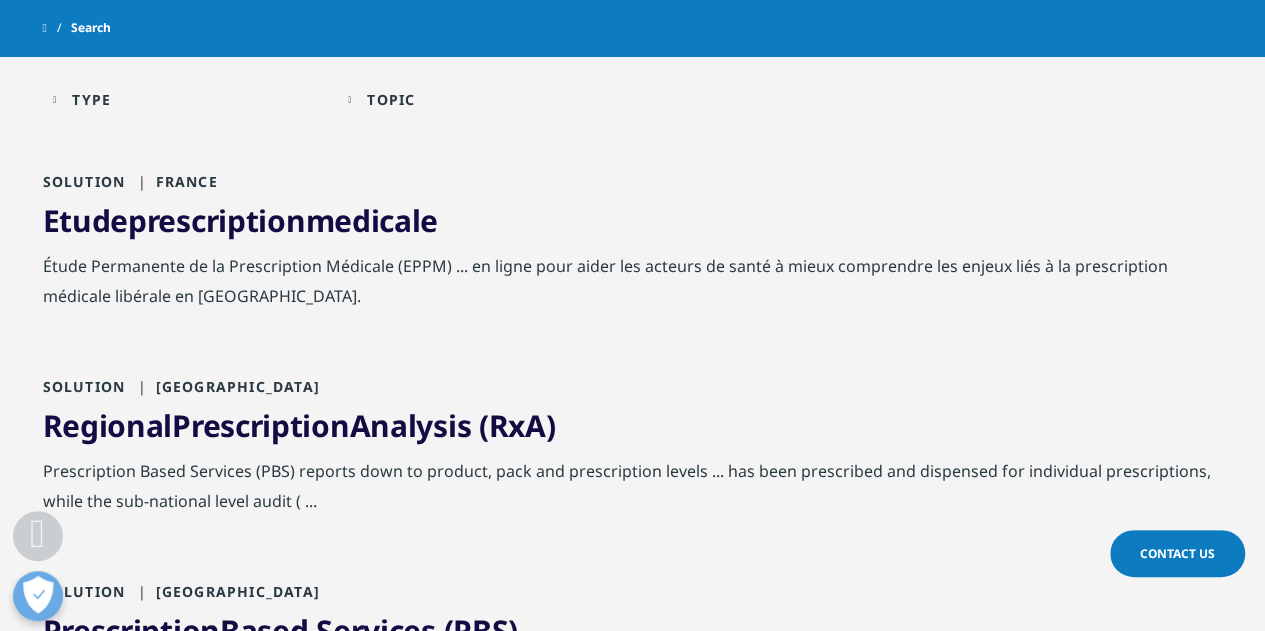 scroll, scrollTop: 453, scrollLeft: 0, axis: vertical 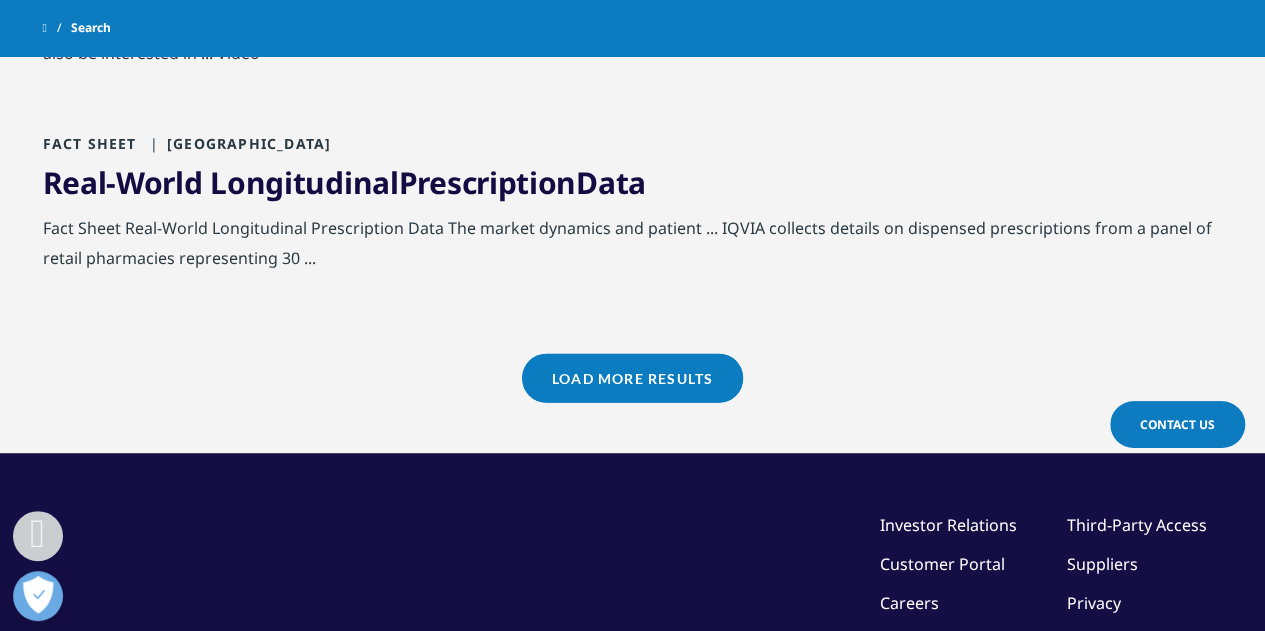 click on "Load More Results" at bounding box center (632, 378) 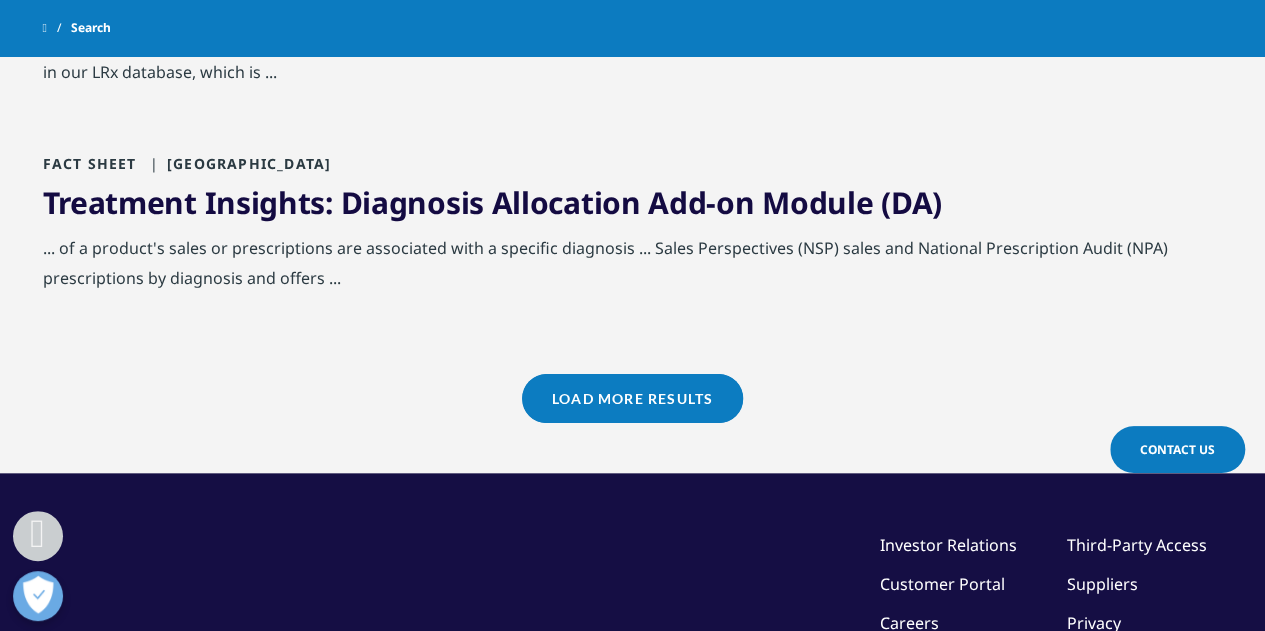 scroll, scrollTop: 4458, scrollLeft: 0, axis: vertical 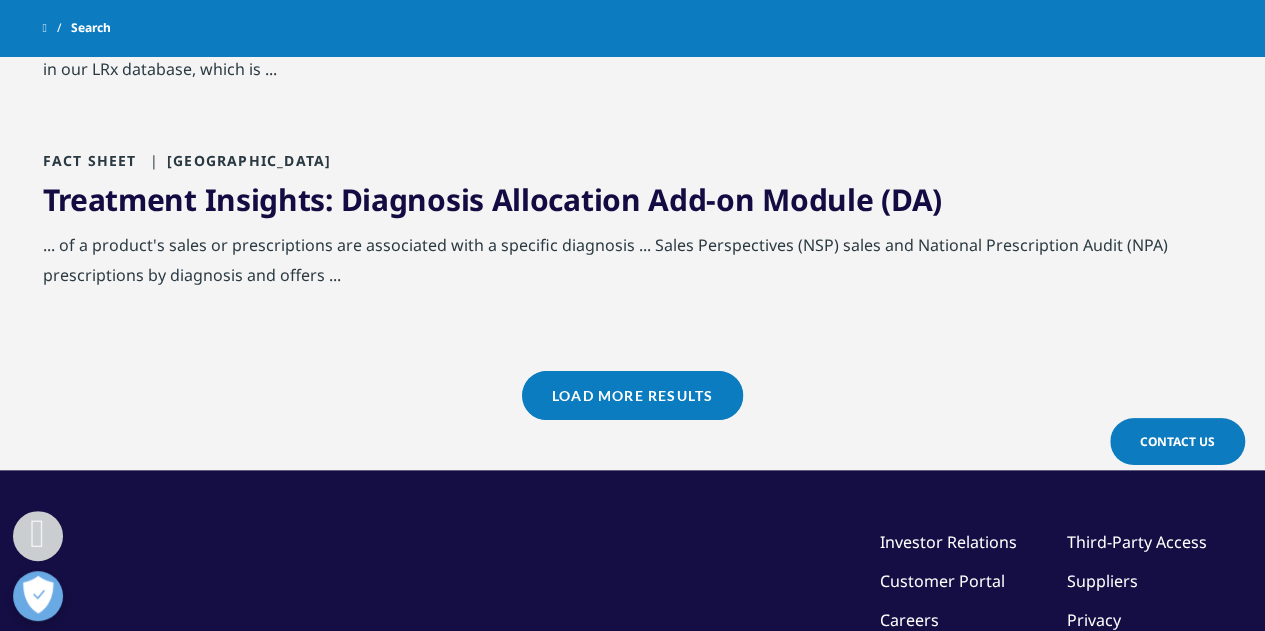 click on "Load More Results" at bounding box center (632, 395) 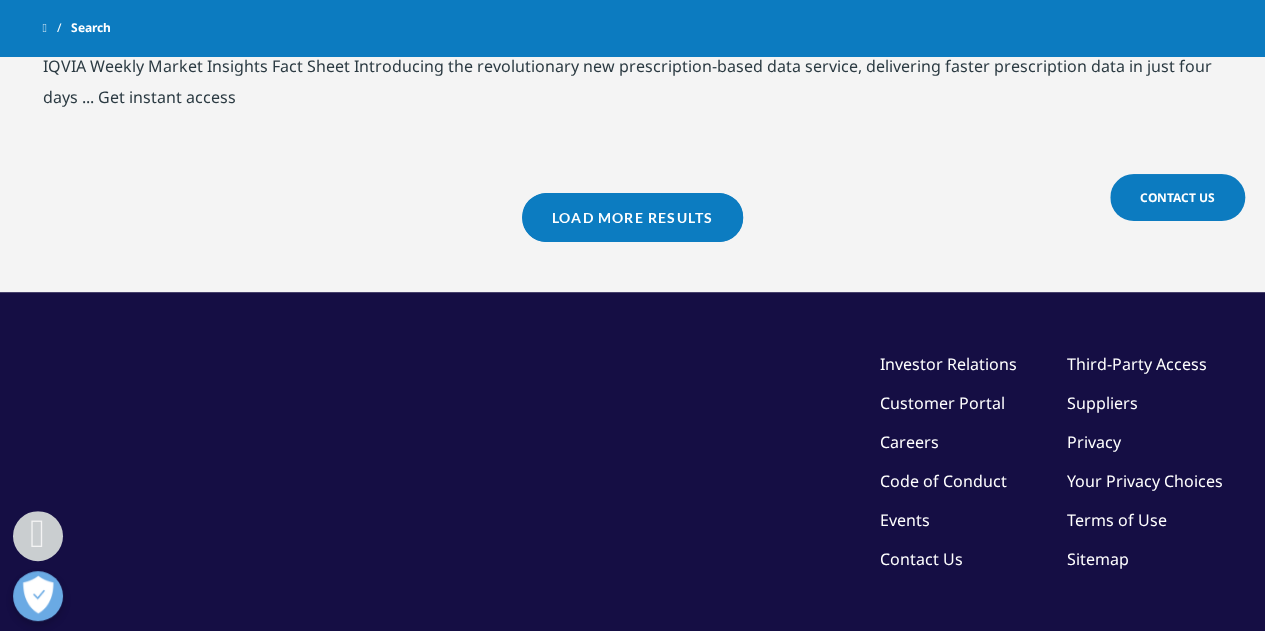 scroll, scrollTop: 6814, scrollLeft: 0, axis: vertical 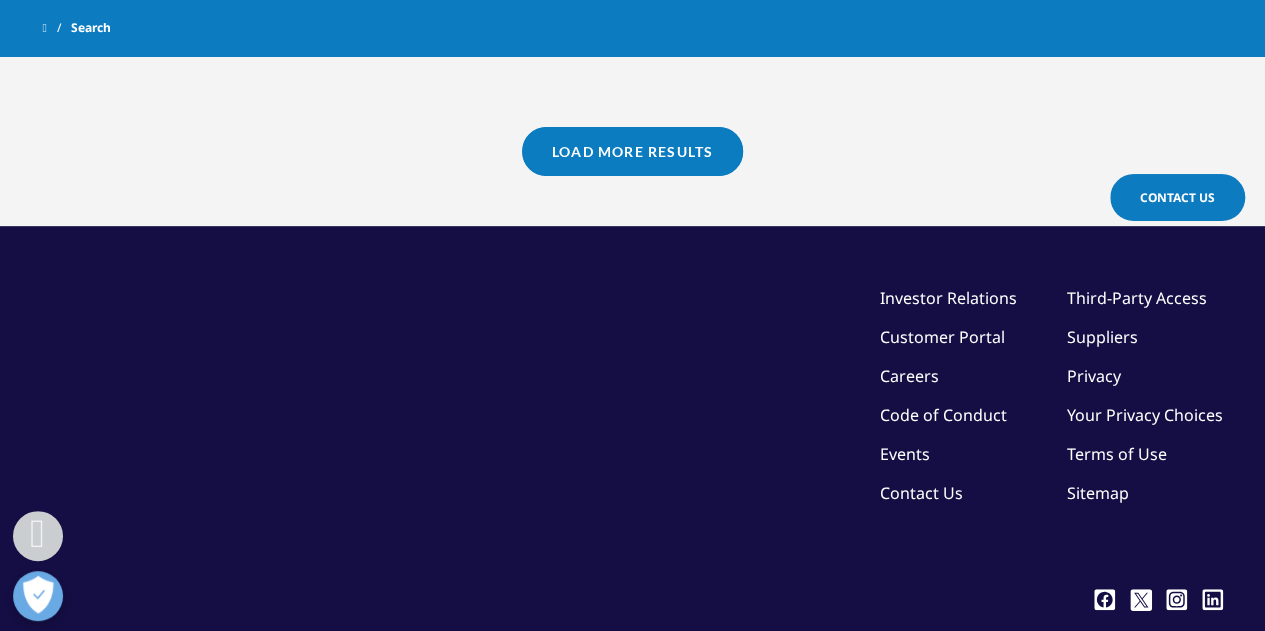 click on "Load More Results" at bounding box center (632, 151) 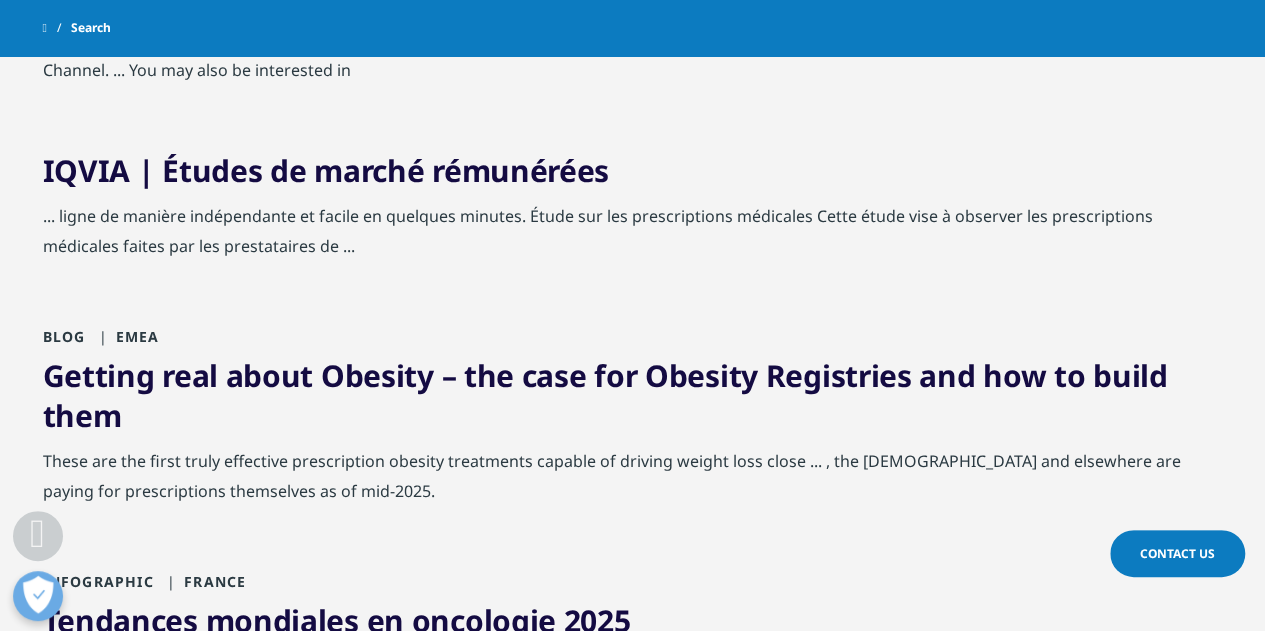 scroll, scrollTop: 8047, scrollLeft: 0, axis: vertical 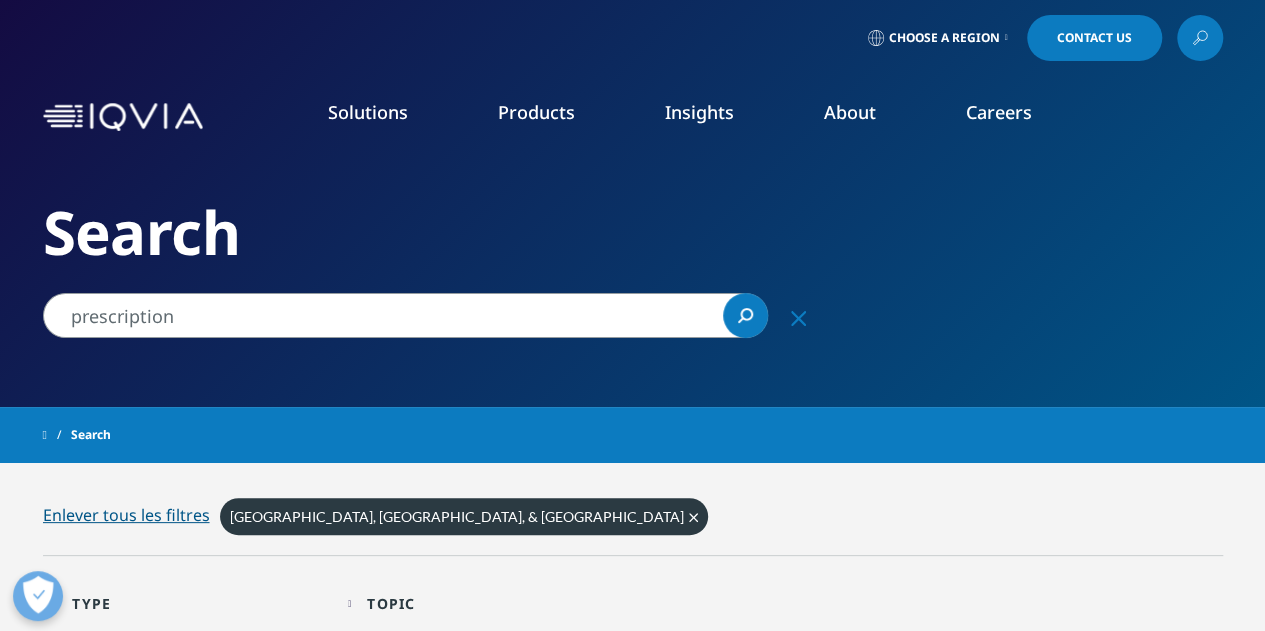 click 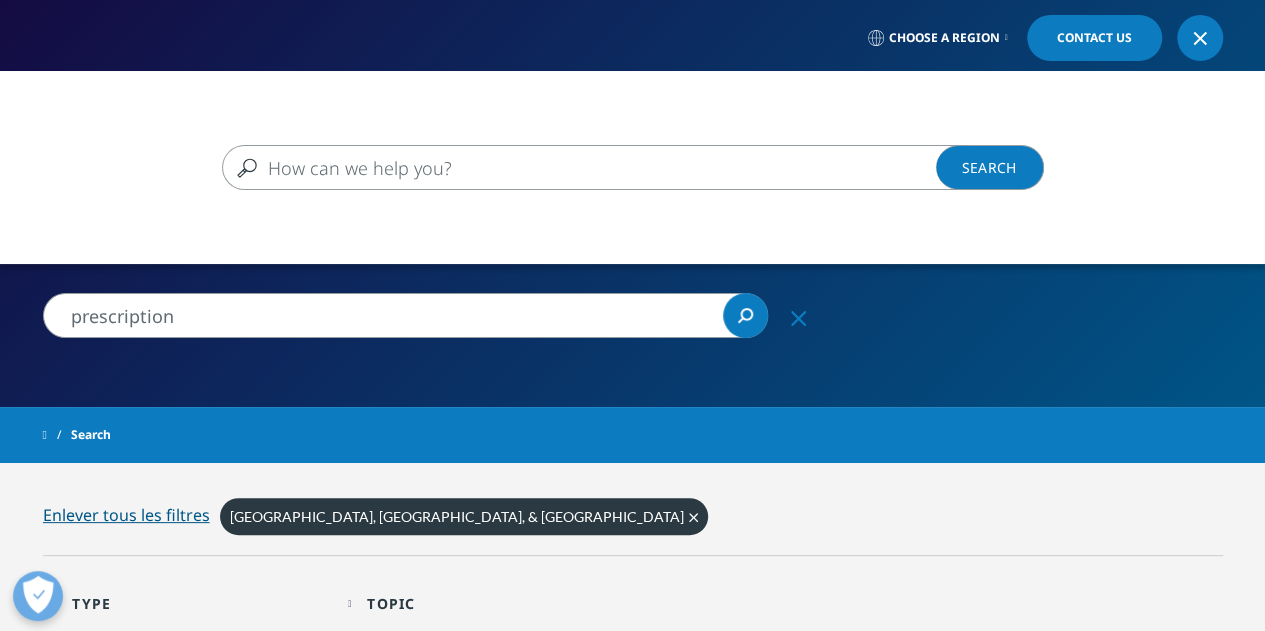 click at bounding box center (604, 167) 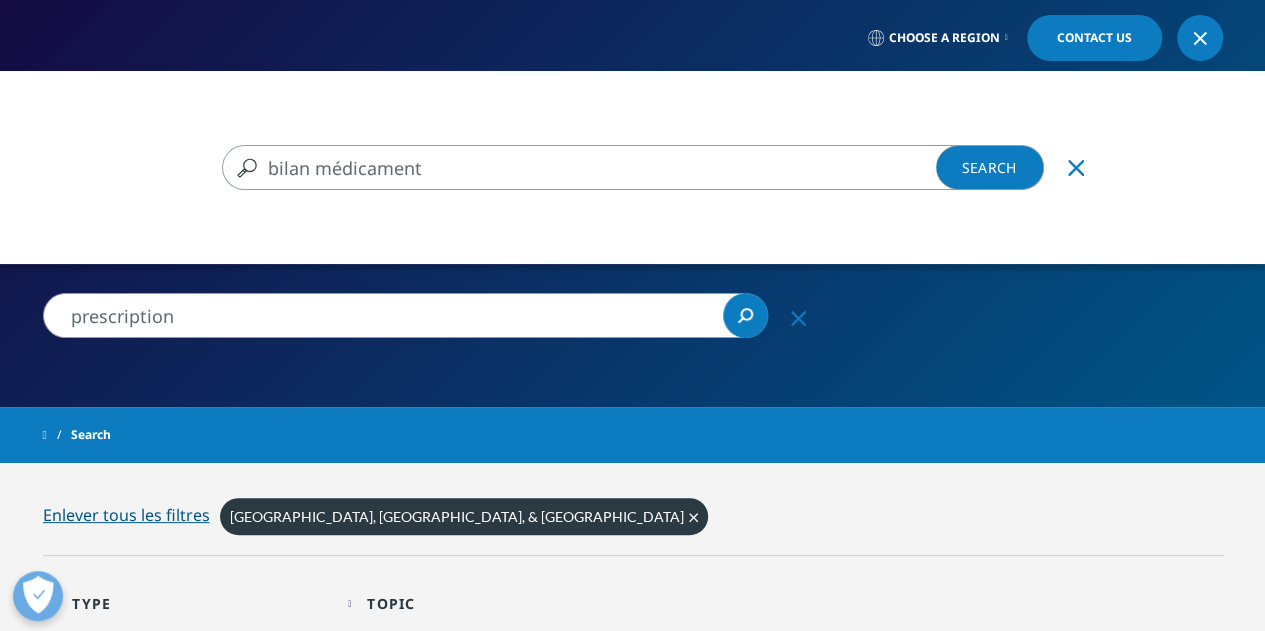 type on "bilan médicament" 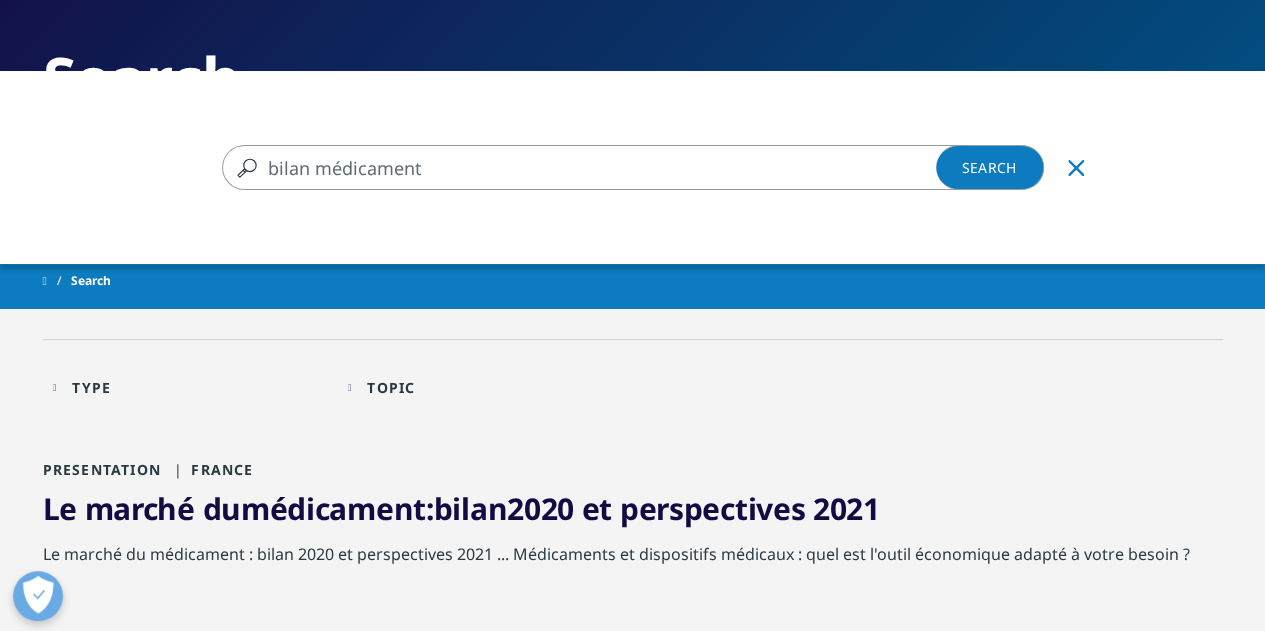 scroll, scrollTop: 118, scrollLeft: 0, axis: vertical 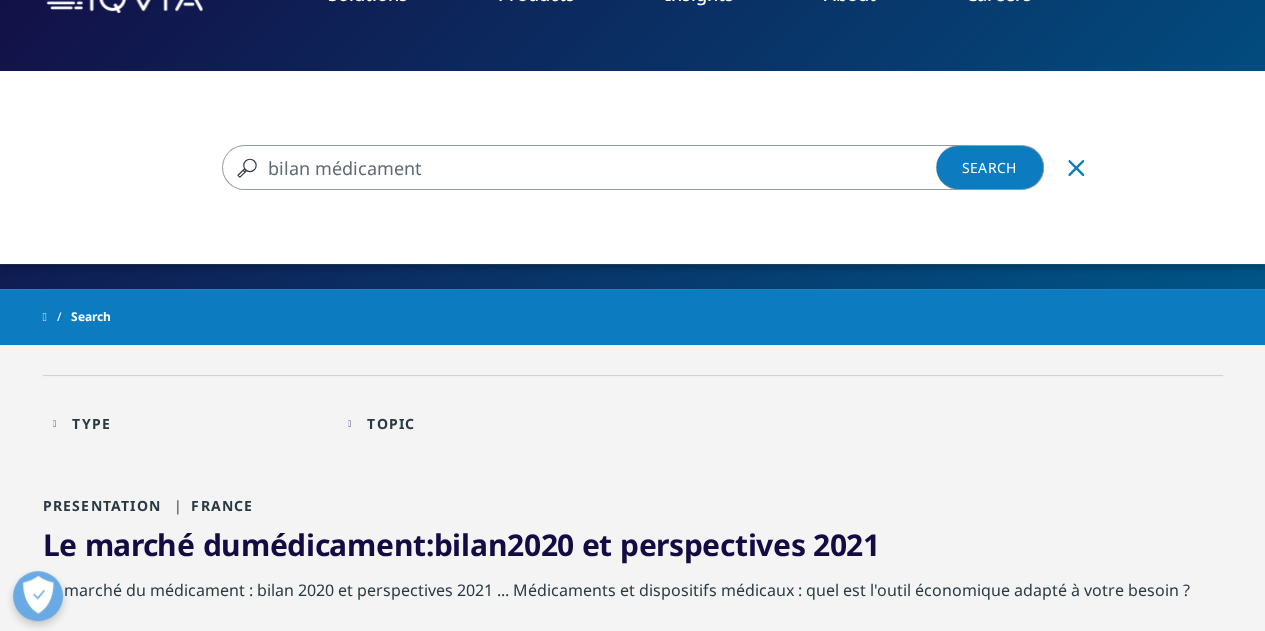 click on "bilan médicament bilan médicament Clear Search Loading
Il n'y a pas de suggestions de recherche." at bounding box center (632, 386) 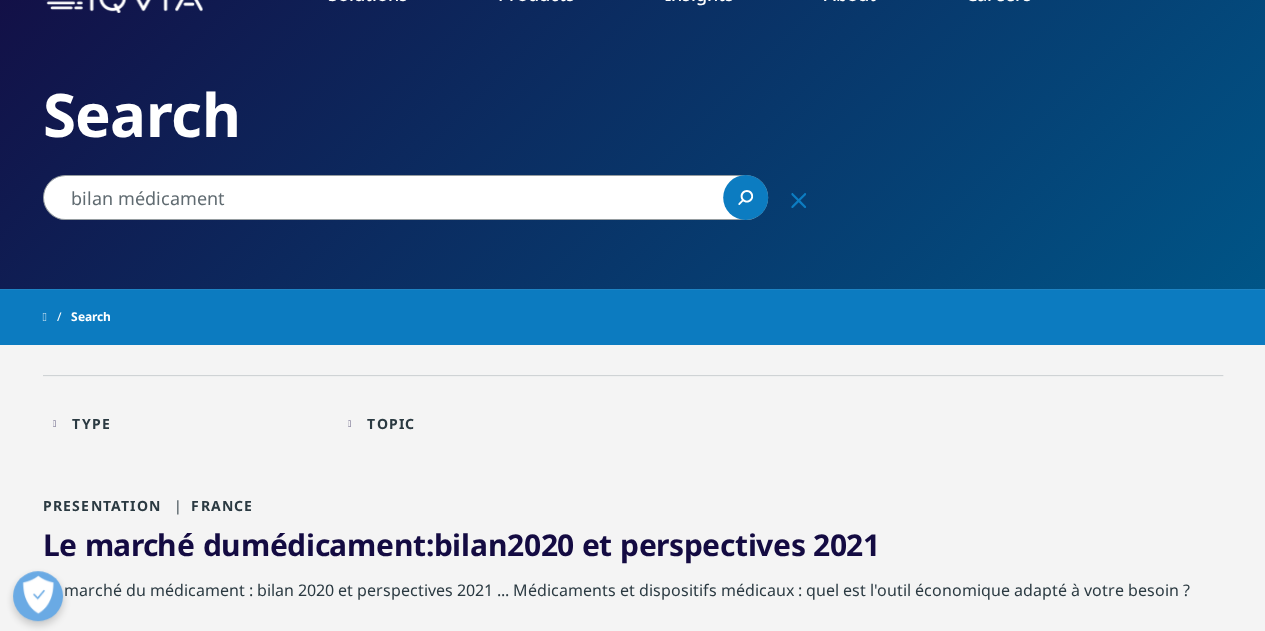 click on "médicament" at bounding box center (333, 544) 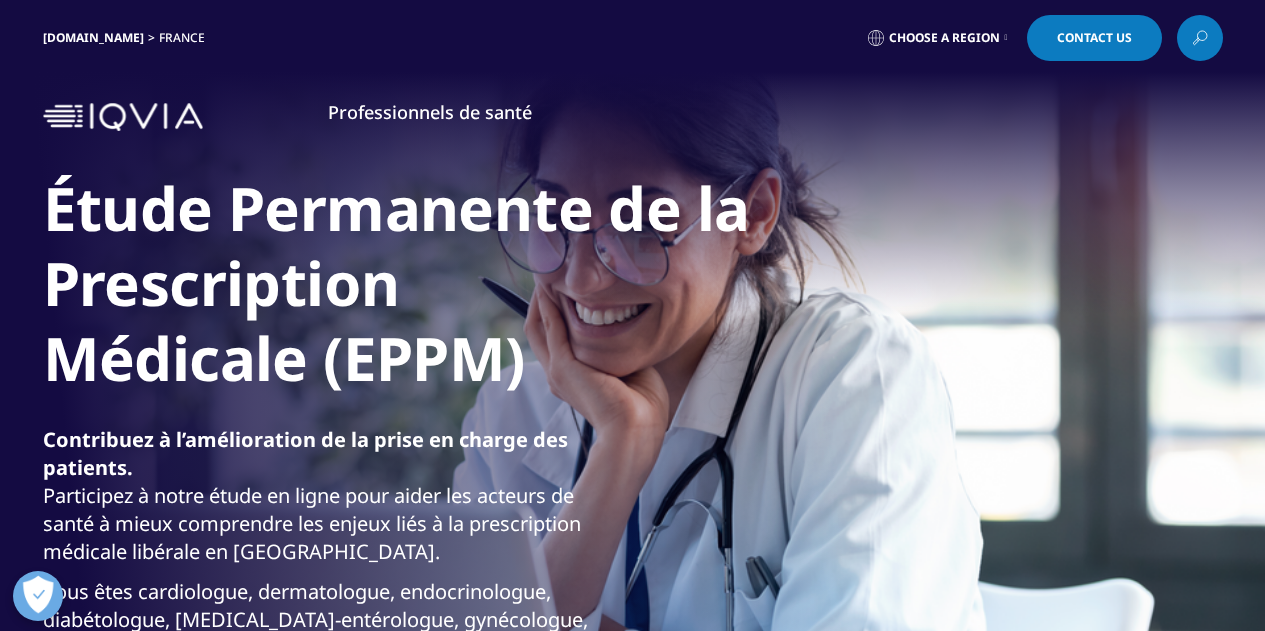 scroll, scrollTop: 0, scrollLeft: 0, axis: both 